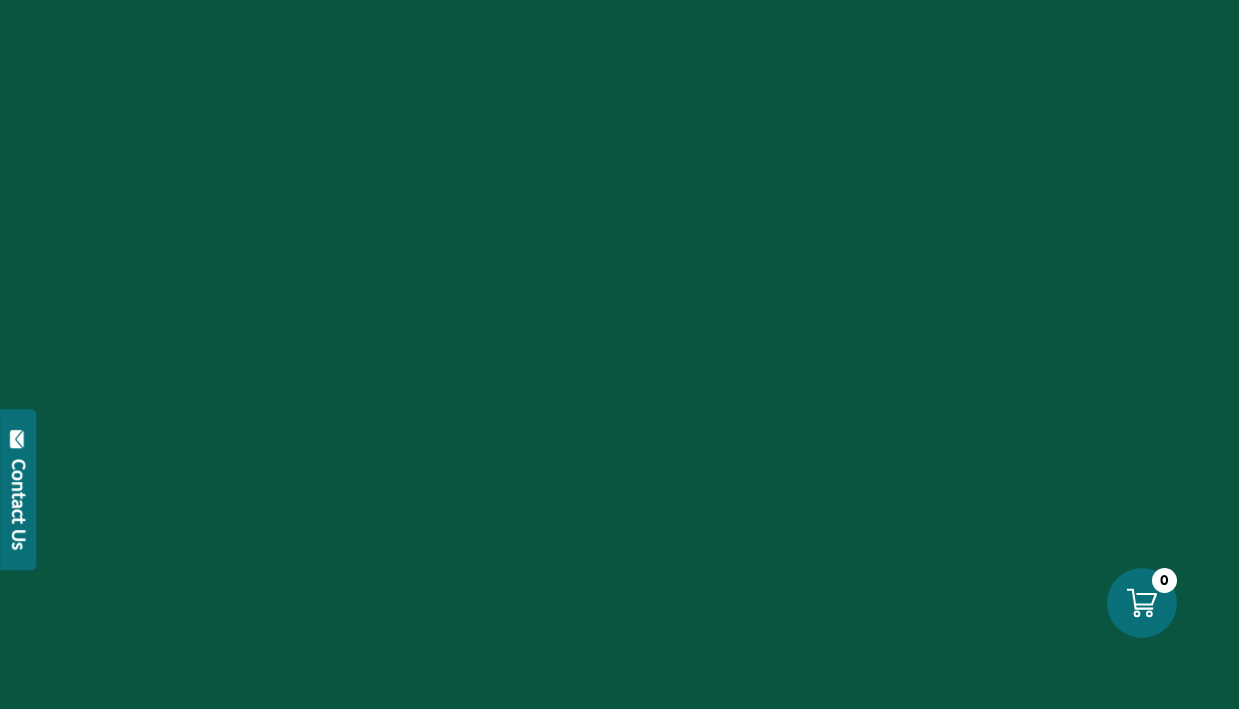 scroll, scrollTop: 0, scrollLeft: 0, axis: both 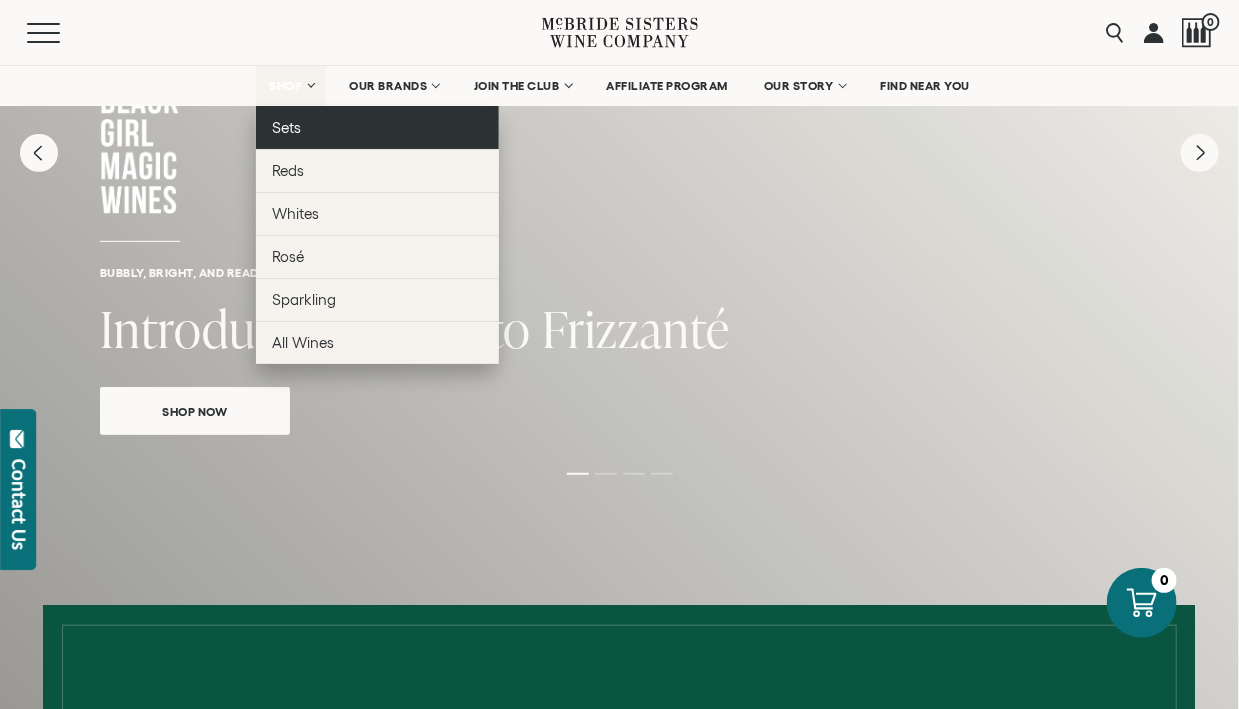 click on "Sets" at bounding box center (377, 127) 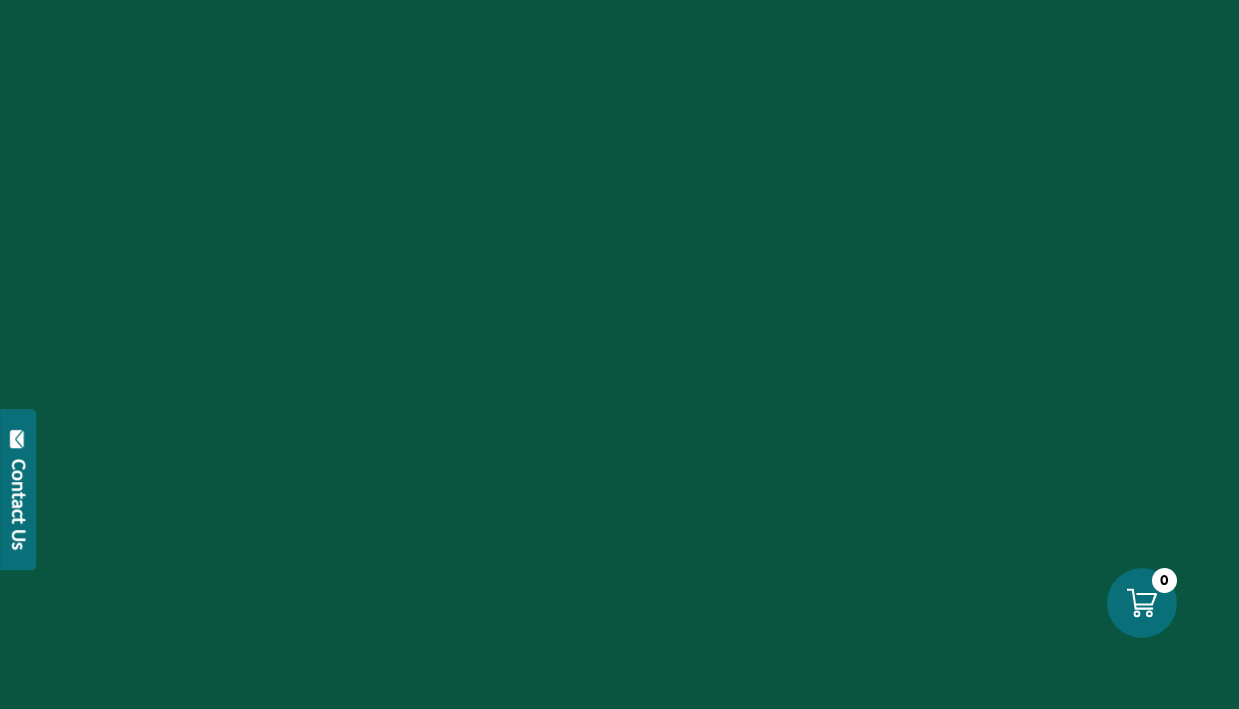 scroll, scrollTop: 0, scrollLeft: 0, axis: both 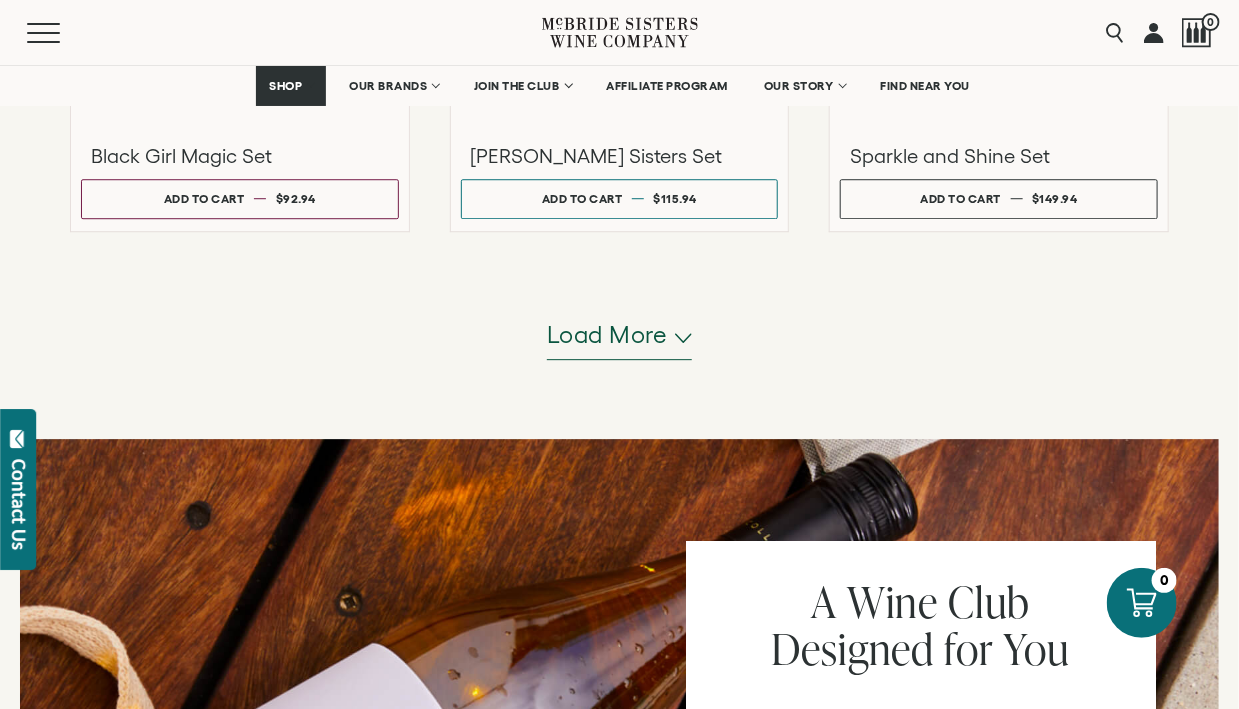 click on "Load more" at bounding box center [607, 335] 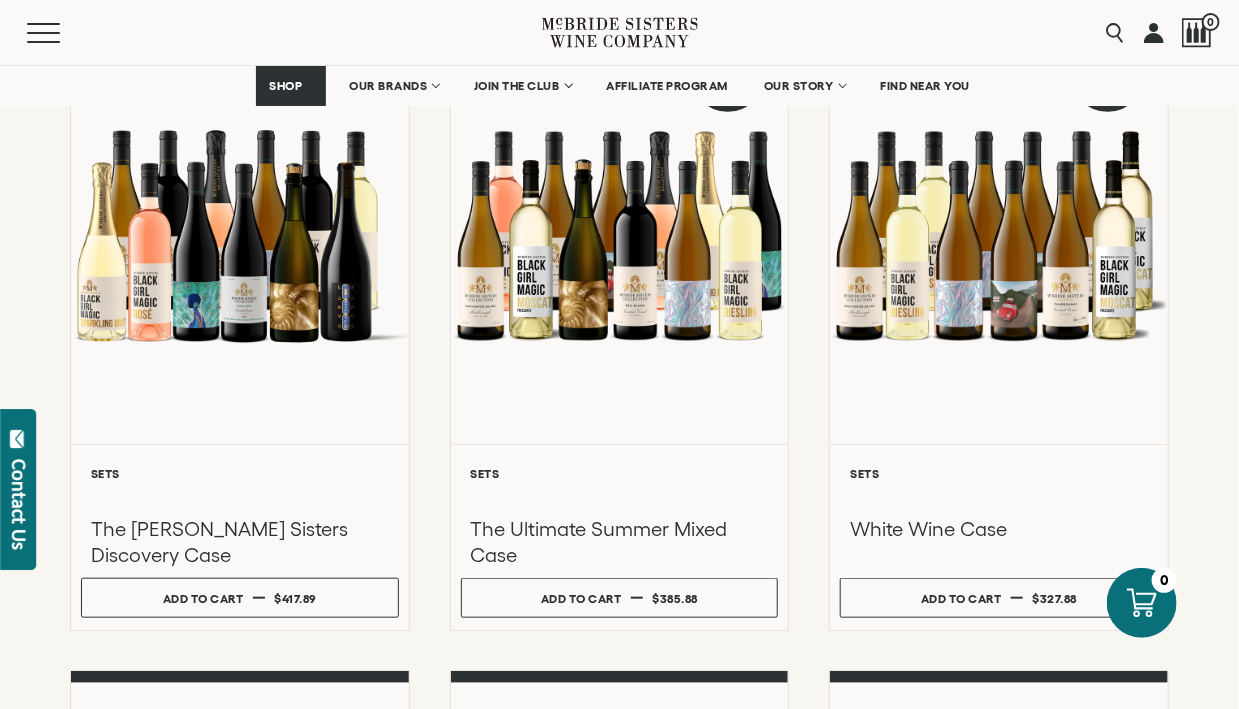 scroll, scrollTop: 300, scrollLeft: 0, axis: vertical 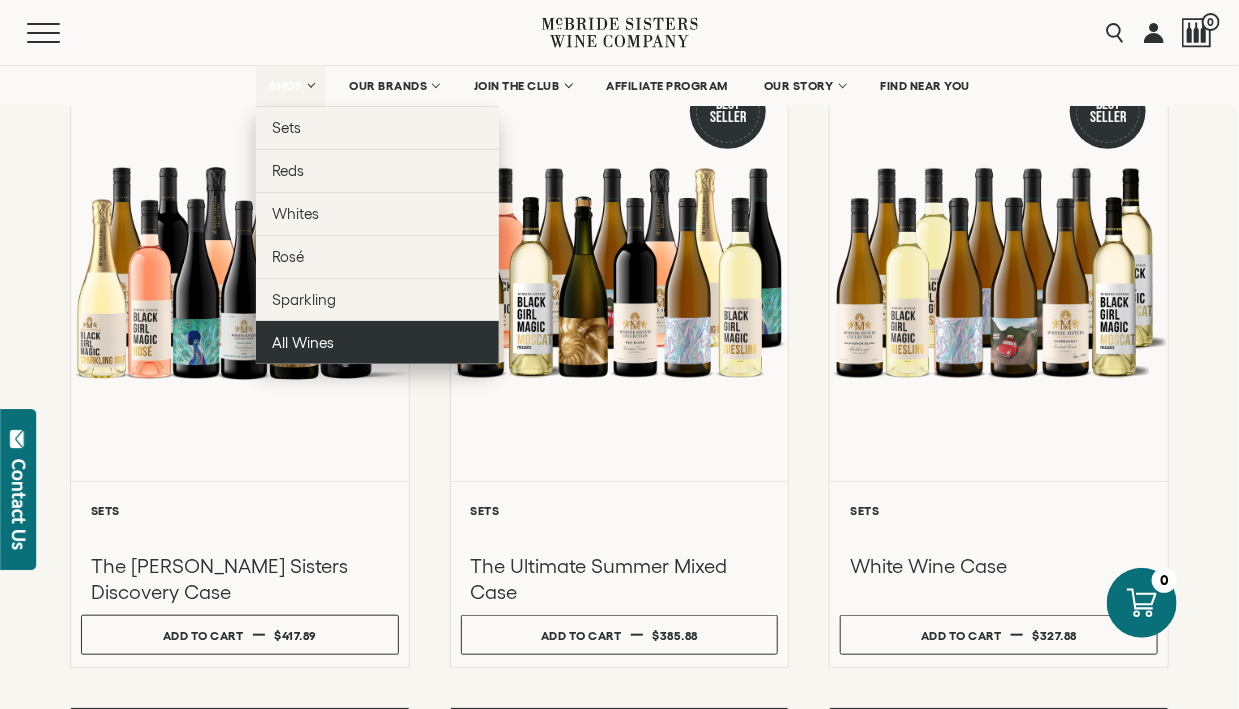 click on "All Wines" at bounding box center (377, 342) 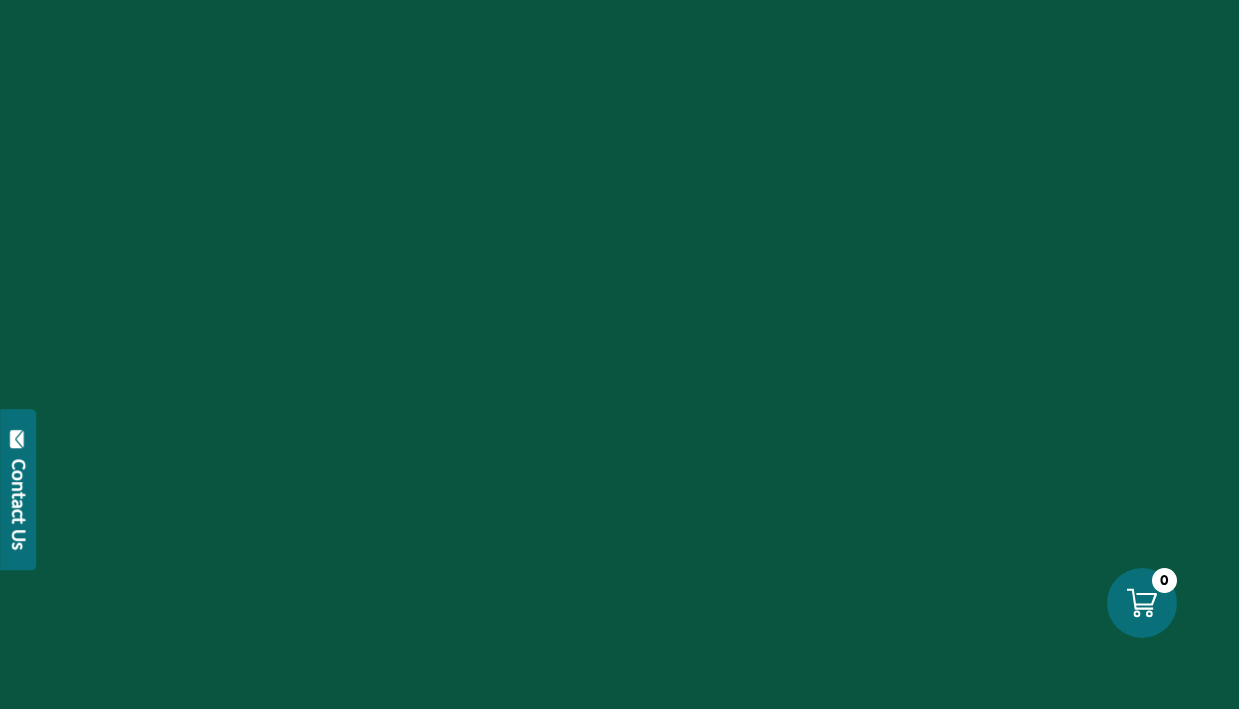 scroll, scrollTop: 0, scrollLeft: 0, axis: both 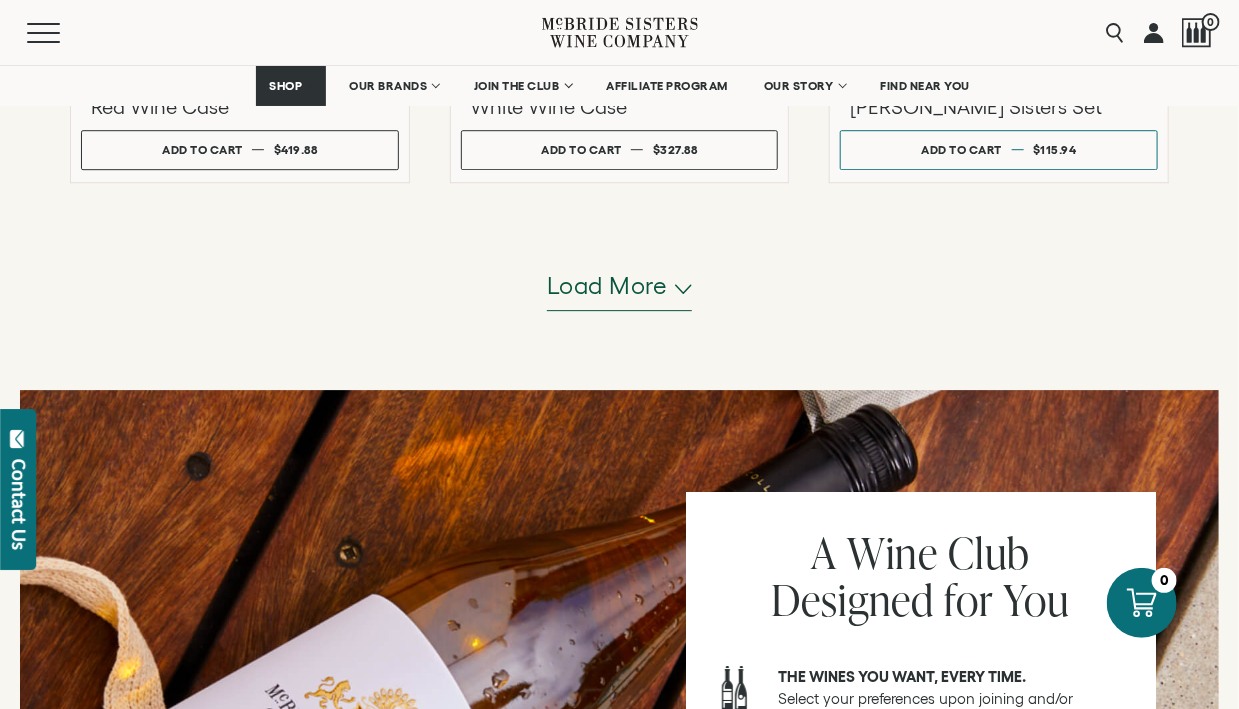 click on "Load more" at bounding box center (620, 287) 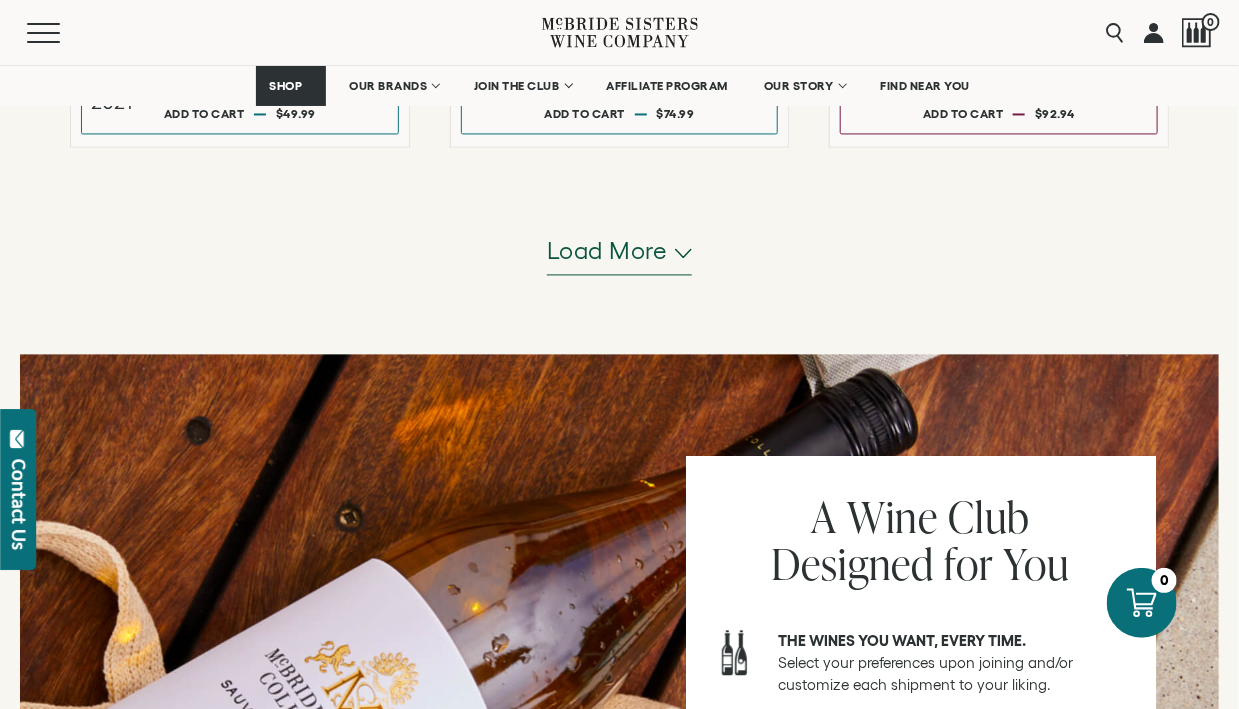 scroll, scrollTop: 4200, scrollLeft: 0, axis: vertical 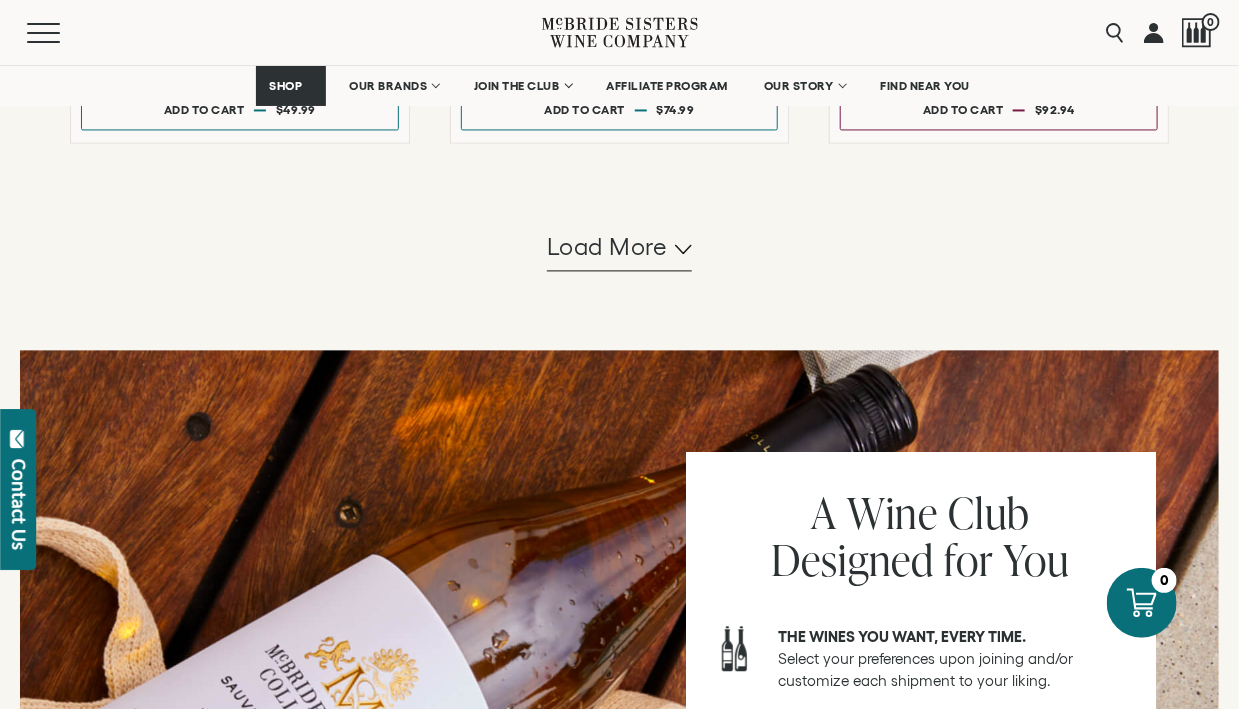 click on "Load more" at bounding box center (619, 247) 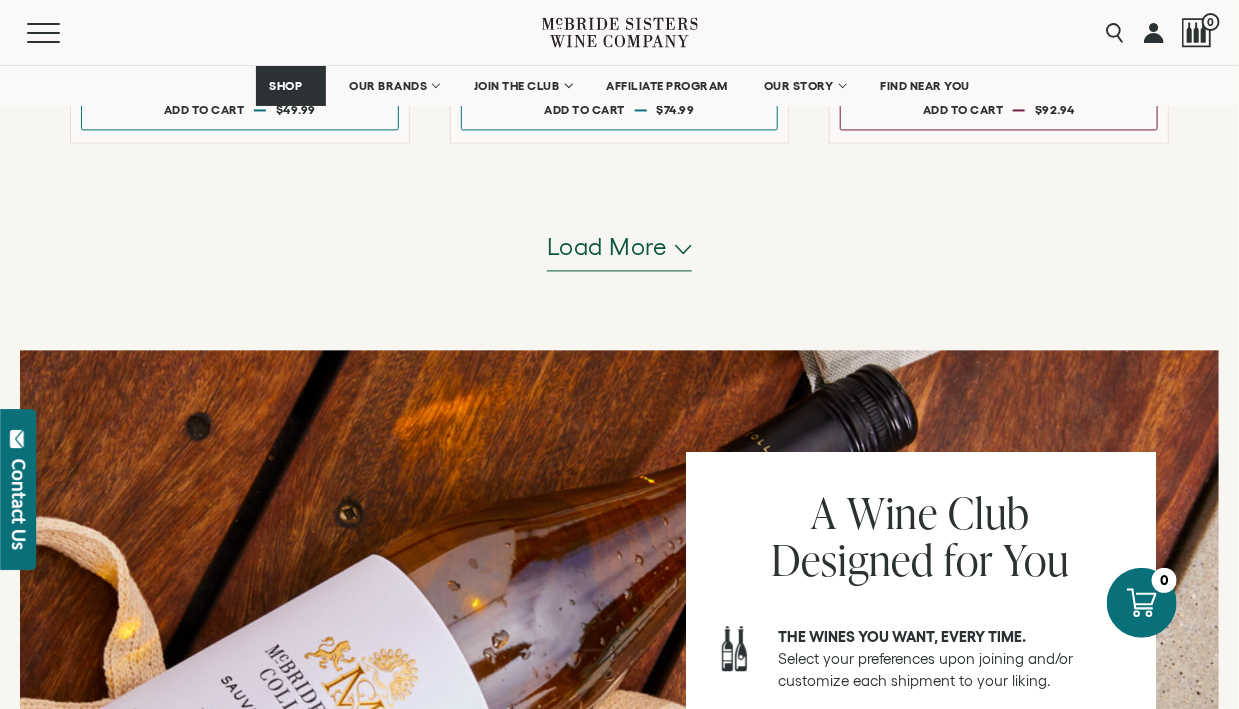 click on "Load more" at bounding box center (620, 247) 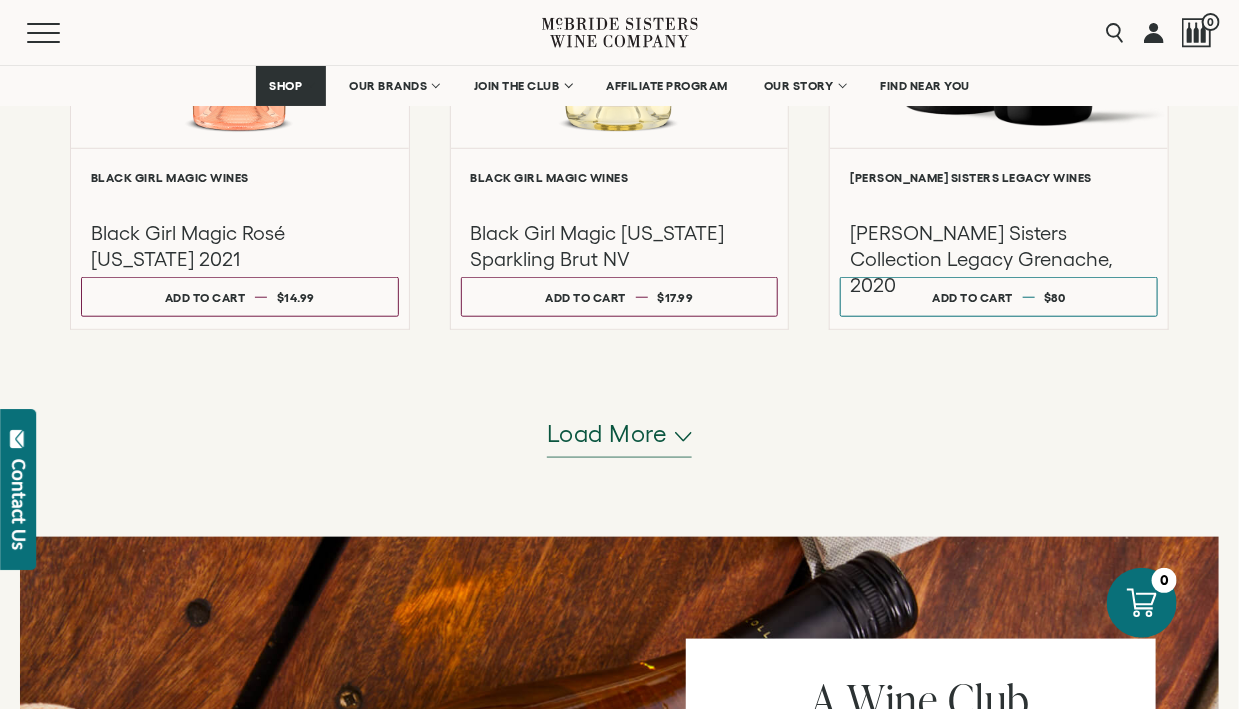 scroll, scrollTop: 6100, scrollLeft: 0, axis: vertical 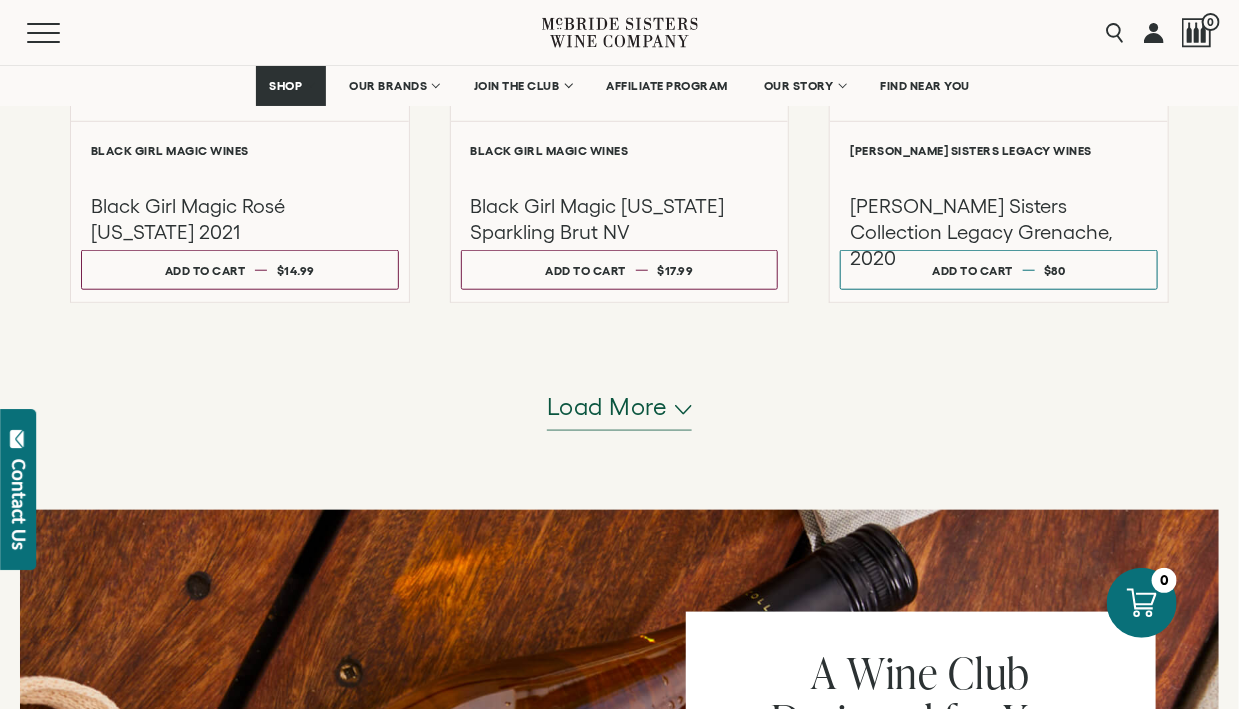 click on "Load more" at bounding box center (607, 407) 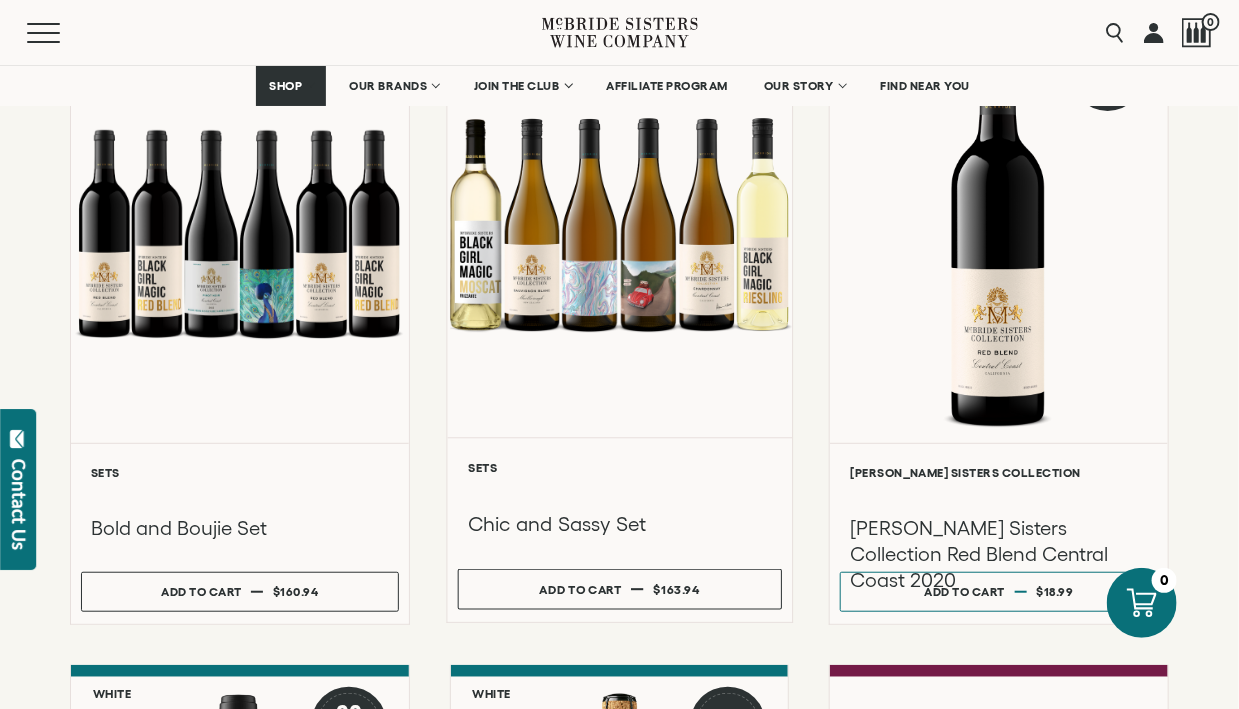 scroll, scrollTop: 3000, scrollLeft: 0, axis: vertical 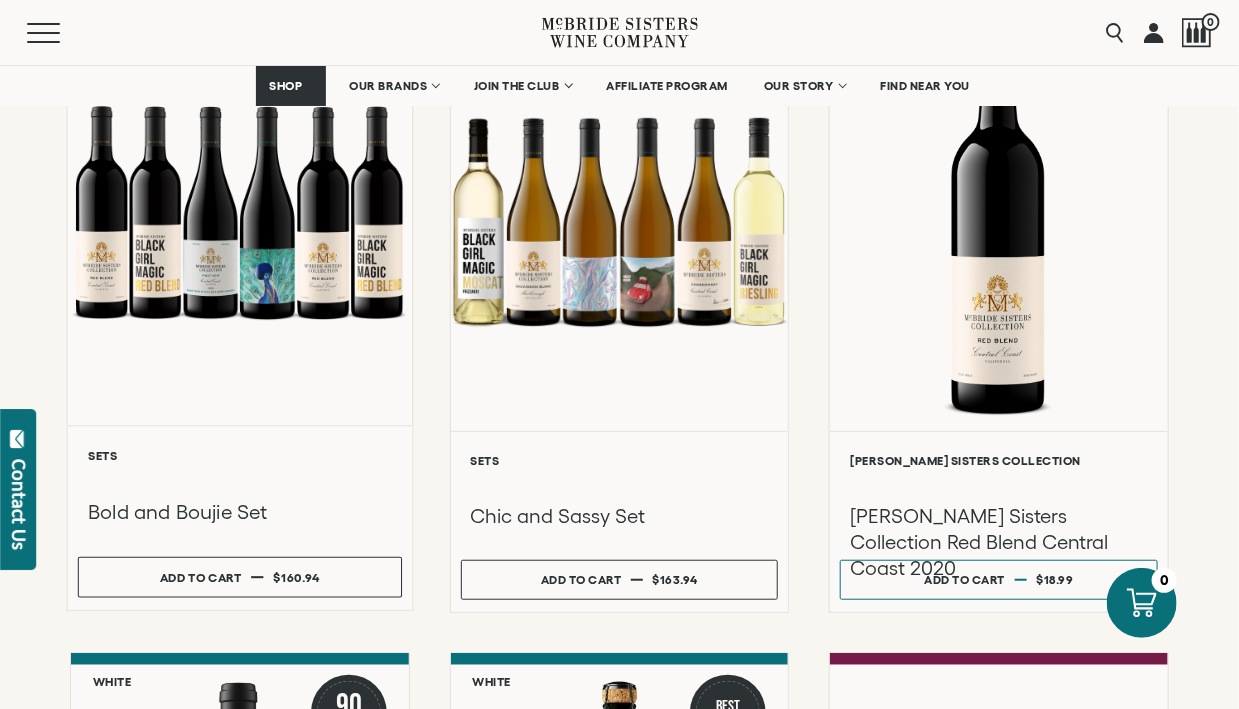 click at bounding box center [240, 212] 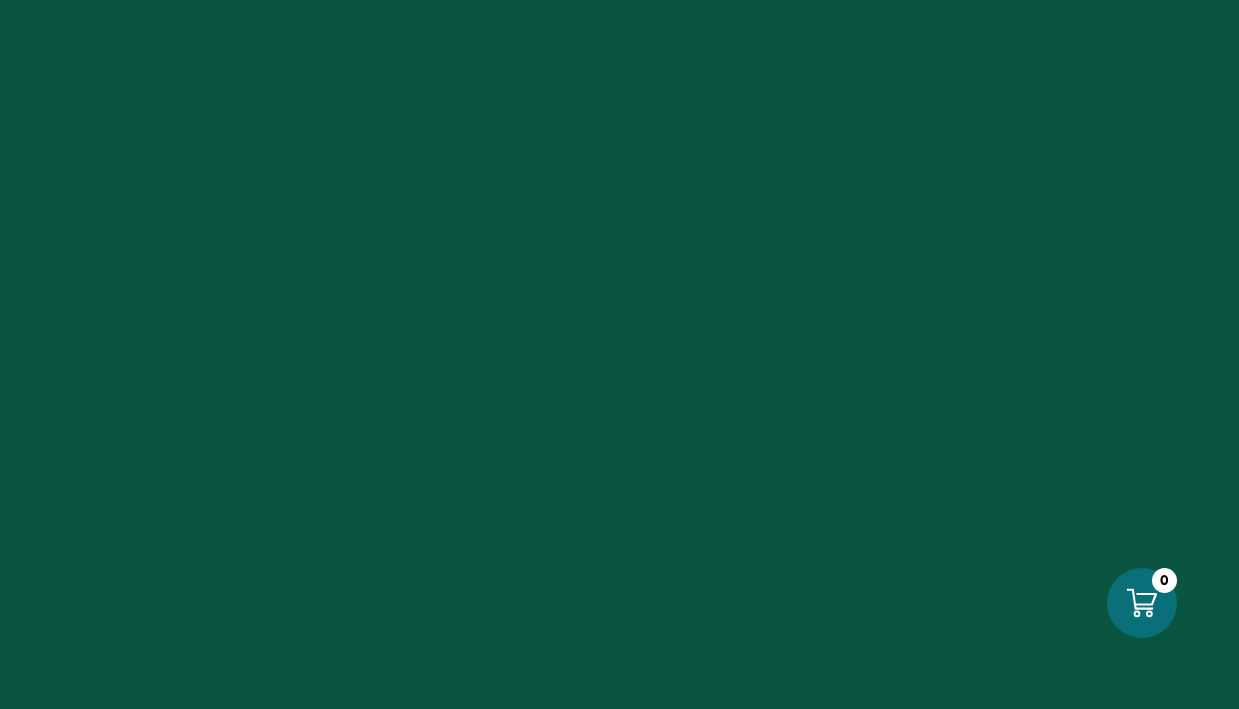 scroll, scrollTop: 0, scrollLeft: 0, axis: both 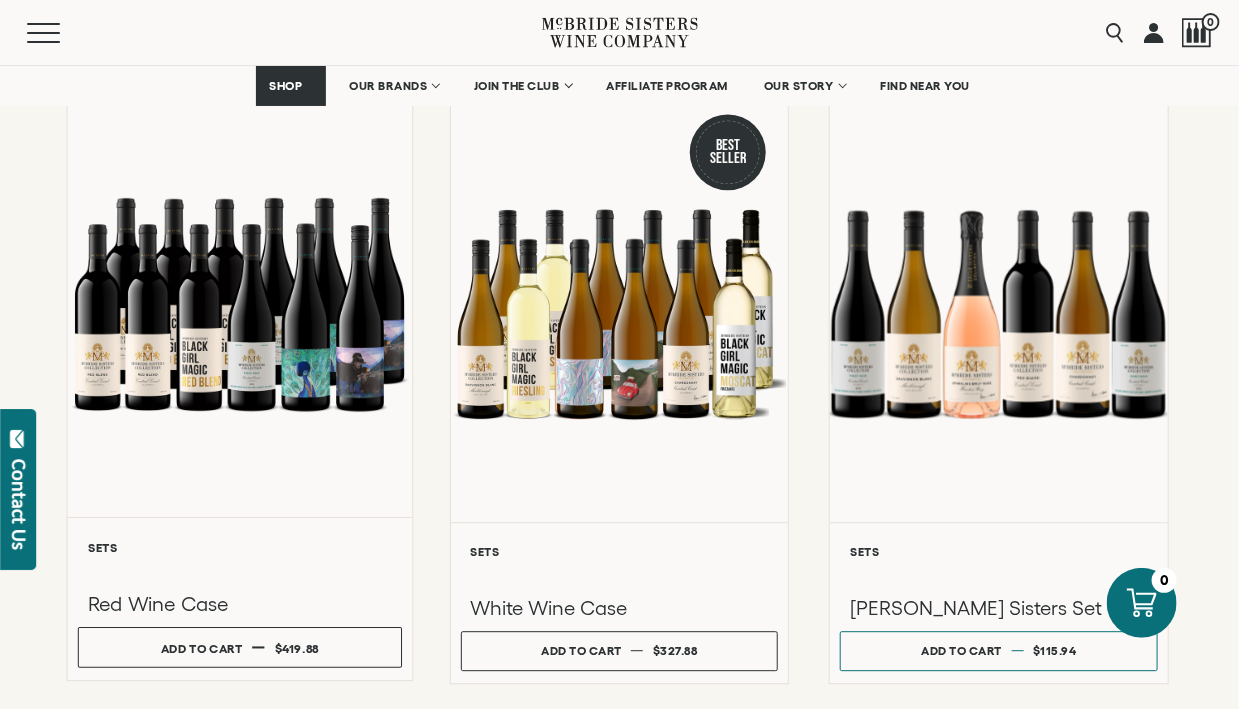 click at bounding box center [240, 570] 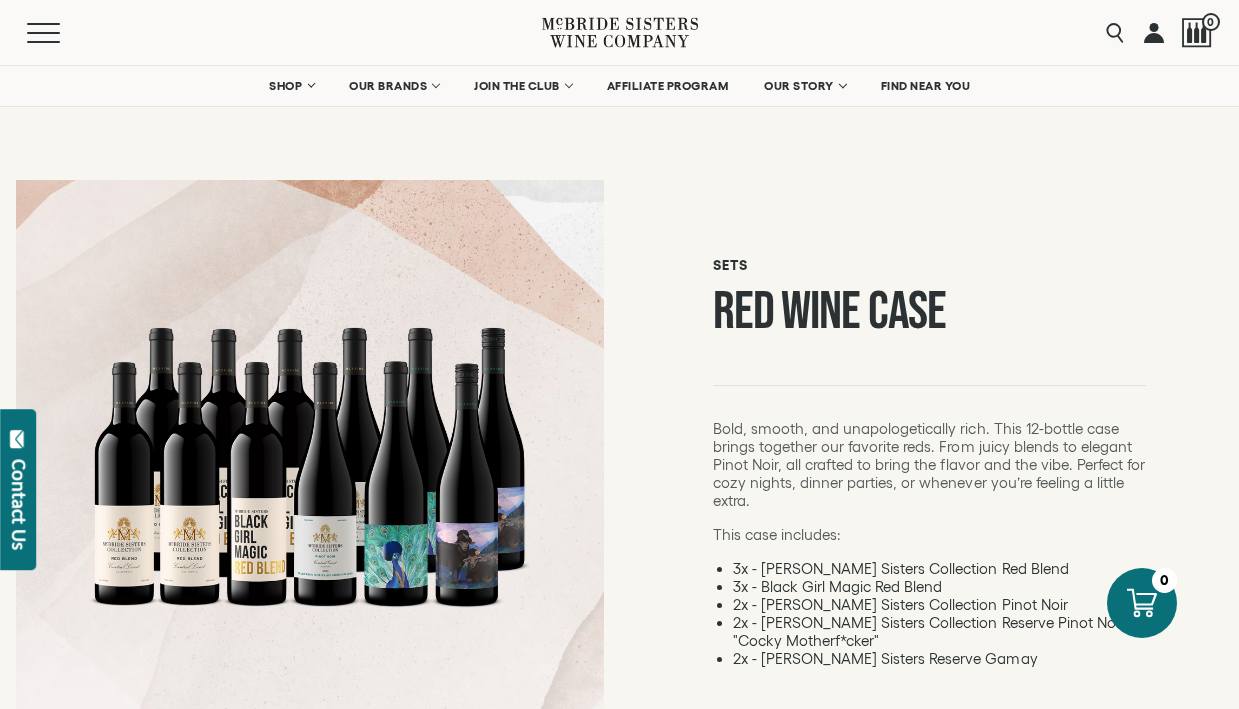 scroll, scrollTop: 0, scrollLeft: 0, axis: both 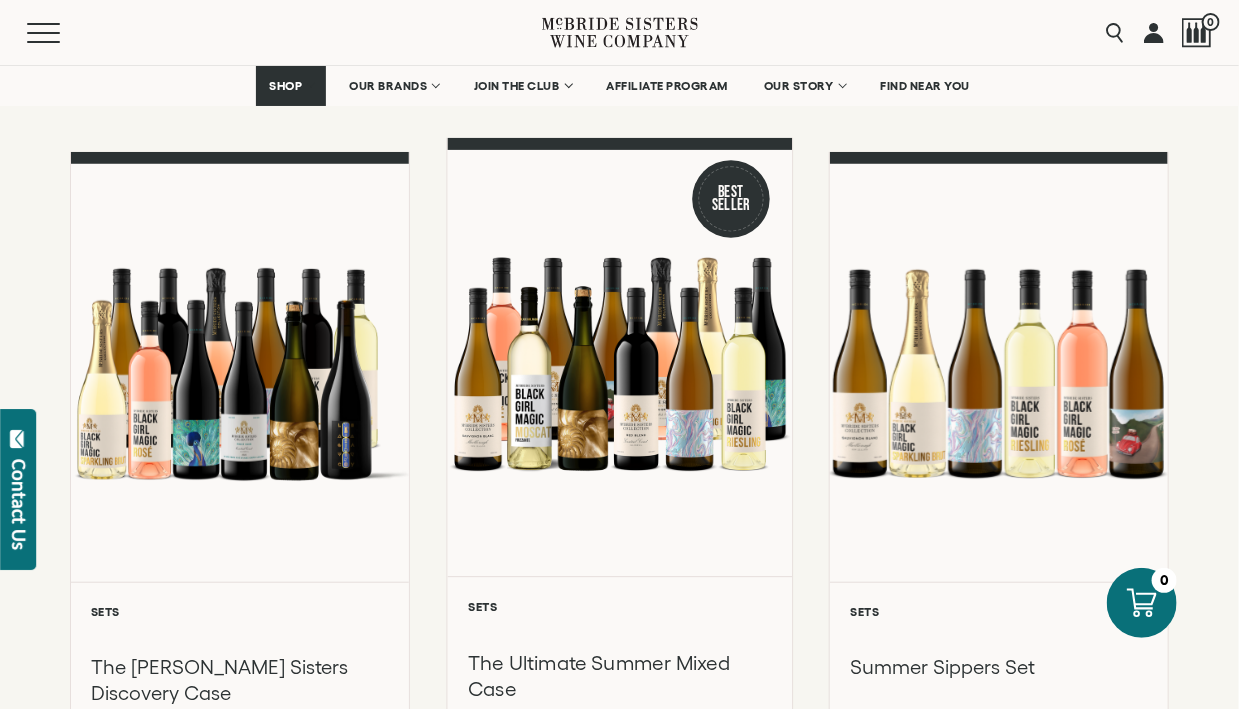 click at bounding box center (619, 363) 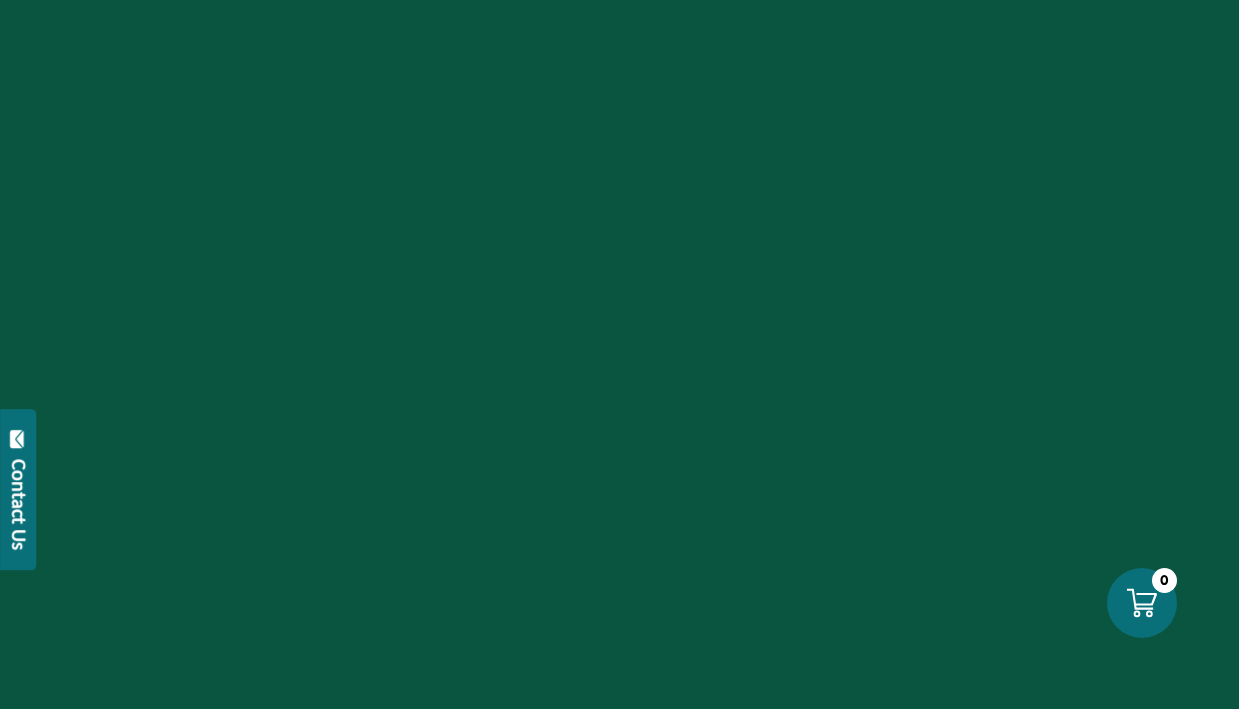 scroll, scrollTop: 0, scrollLeft: 0, axis: both 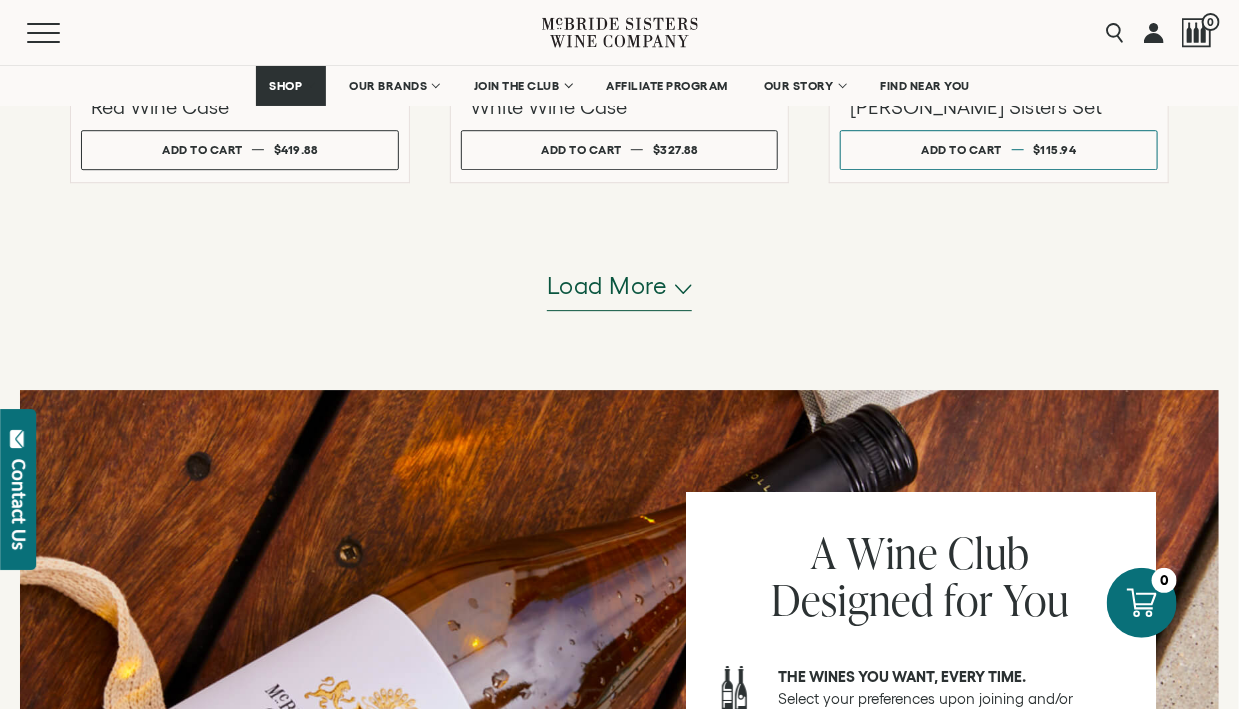 click on "Load more" at bounding box center [620, 287] 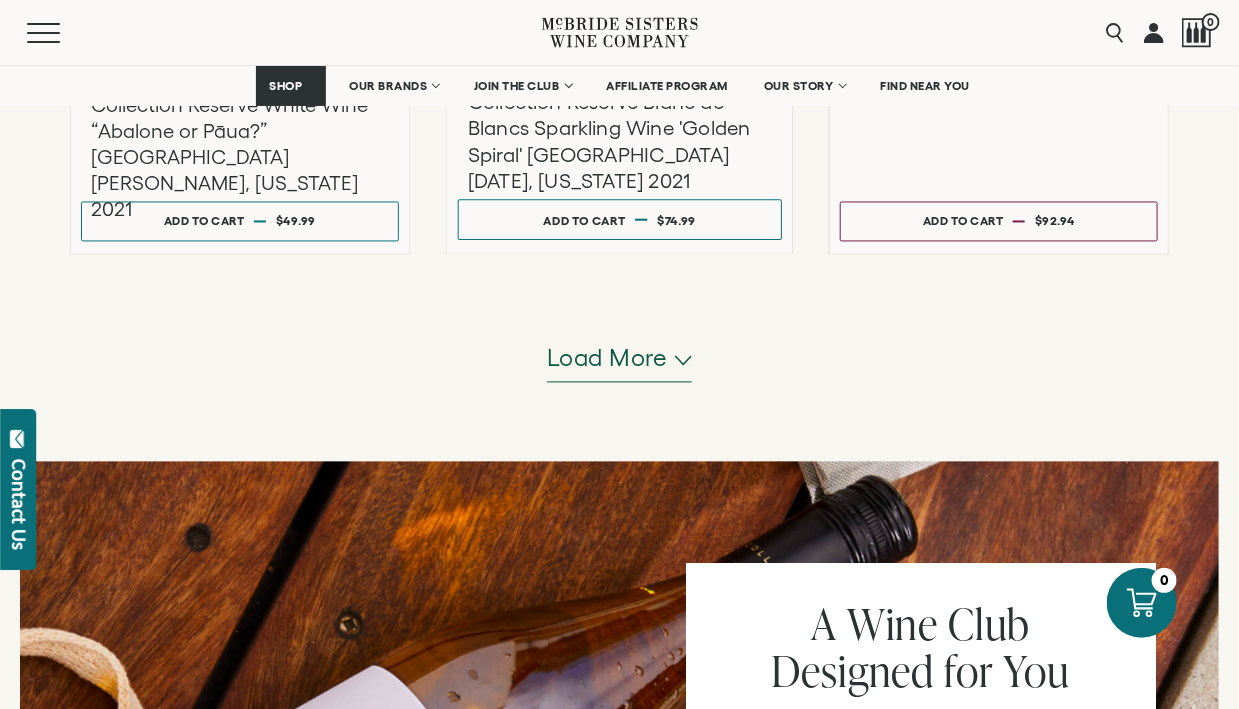 scroll, scrollTop: 4100, scrollLeft: 0, axis: vertical 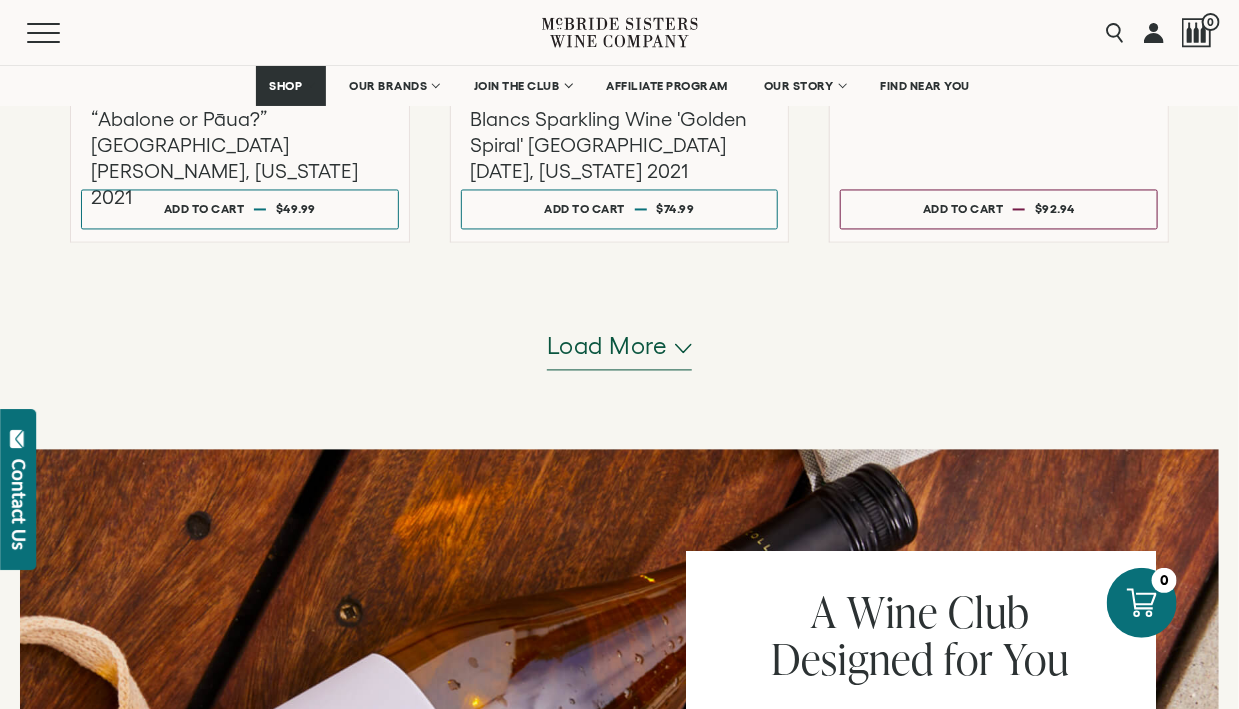 click on "Load more" at bounding box center [620, 347] 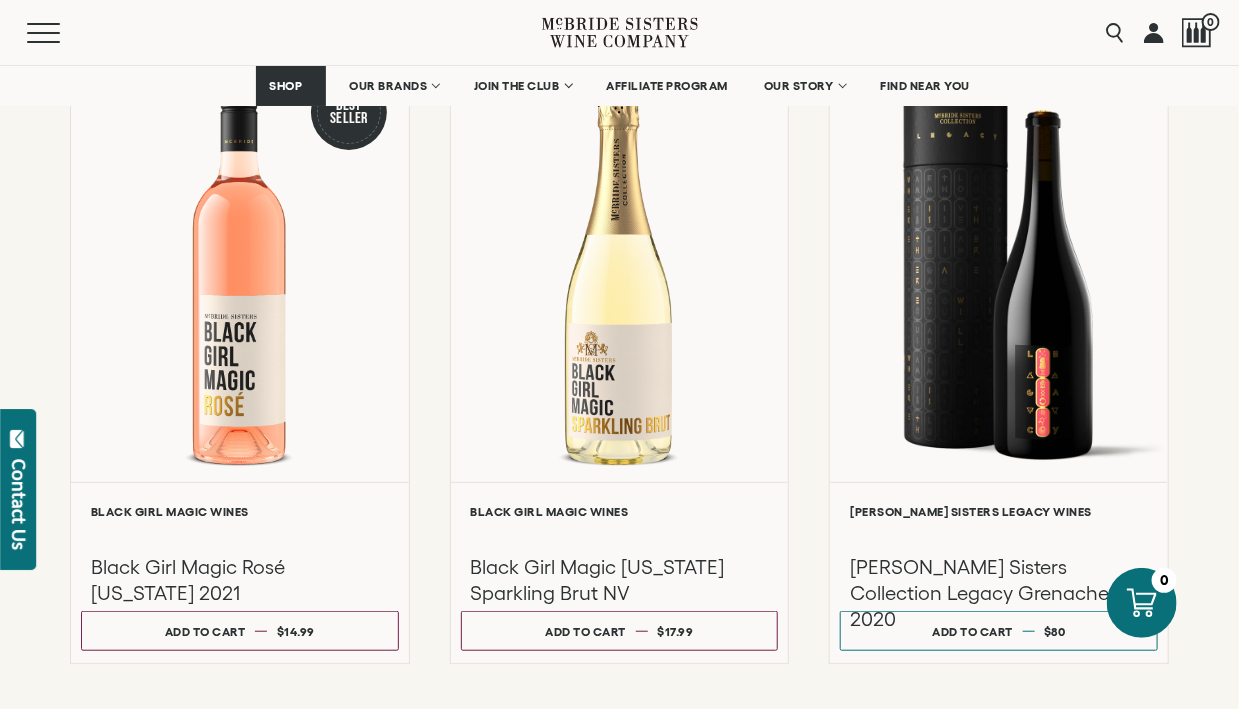 scroll, scrollTop: 5900, scrollLeft: 0, axis: vertical 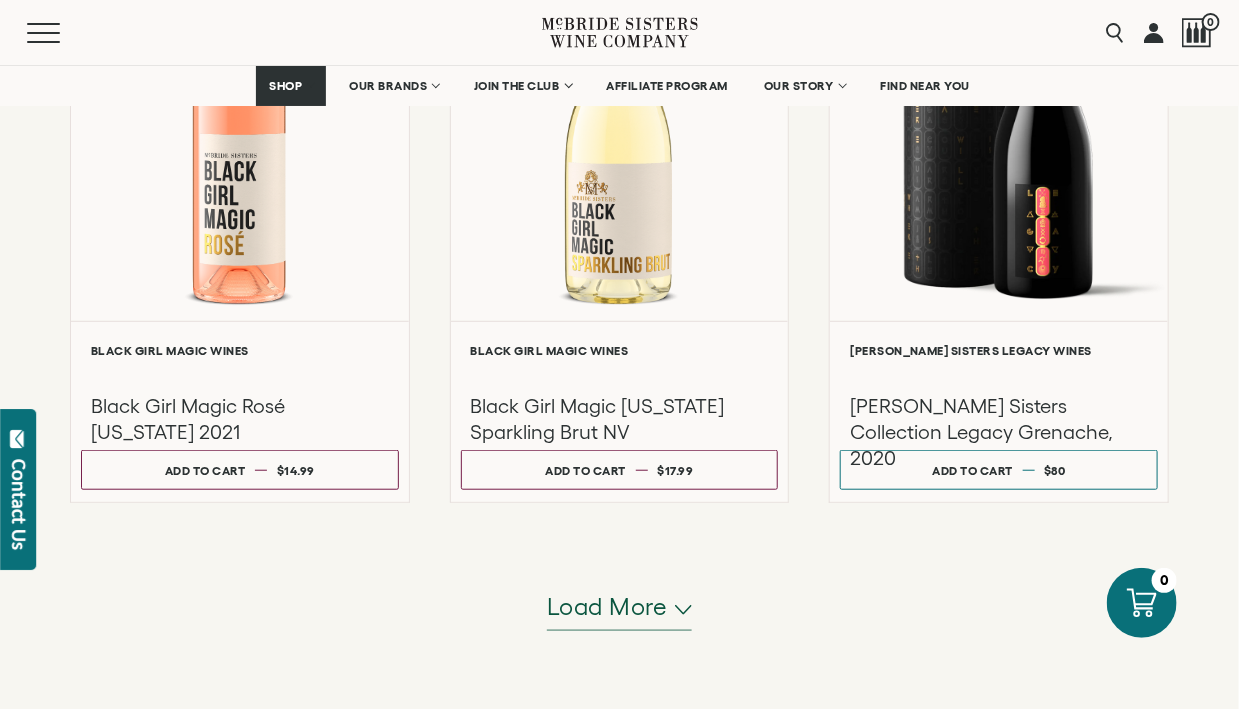 click on "Load more" at bounding box center (607, 607) 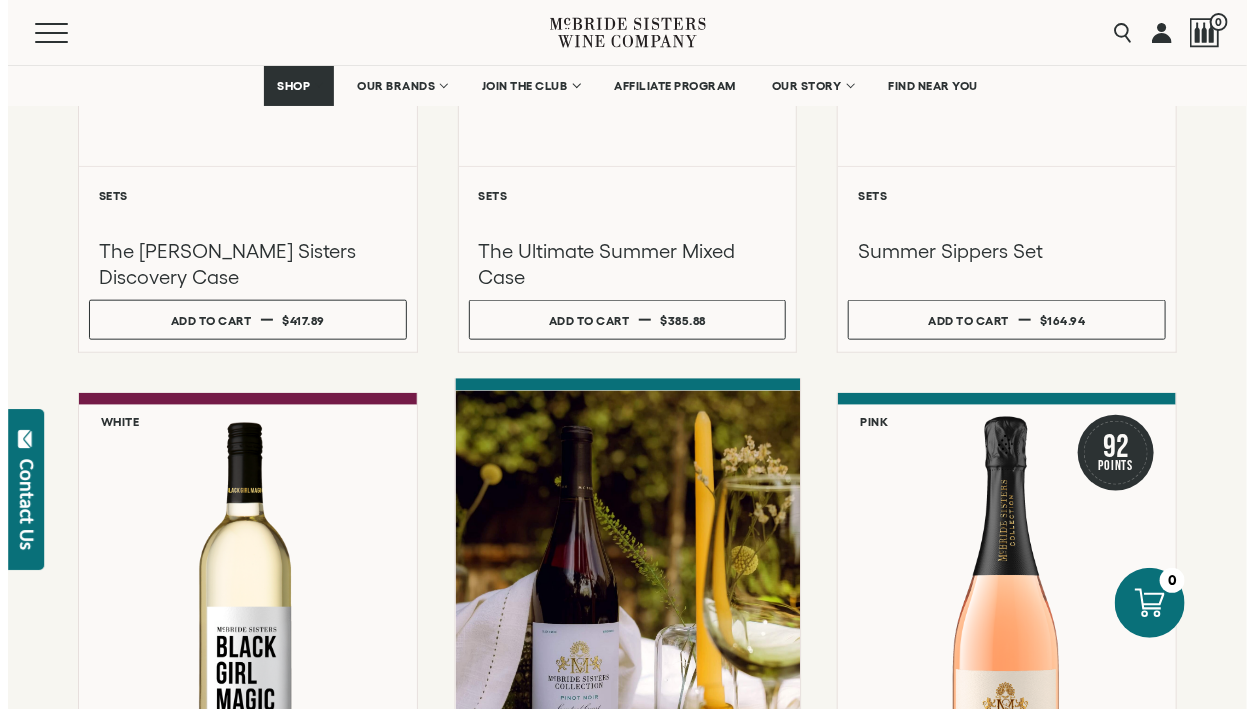 scroll, scrollTop: 432, scrollLeft: 0, axis: vertical 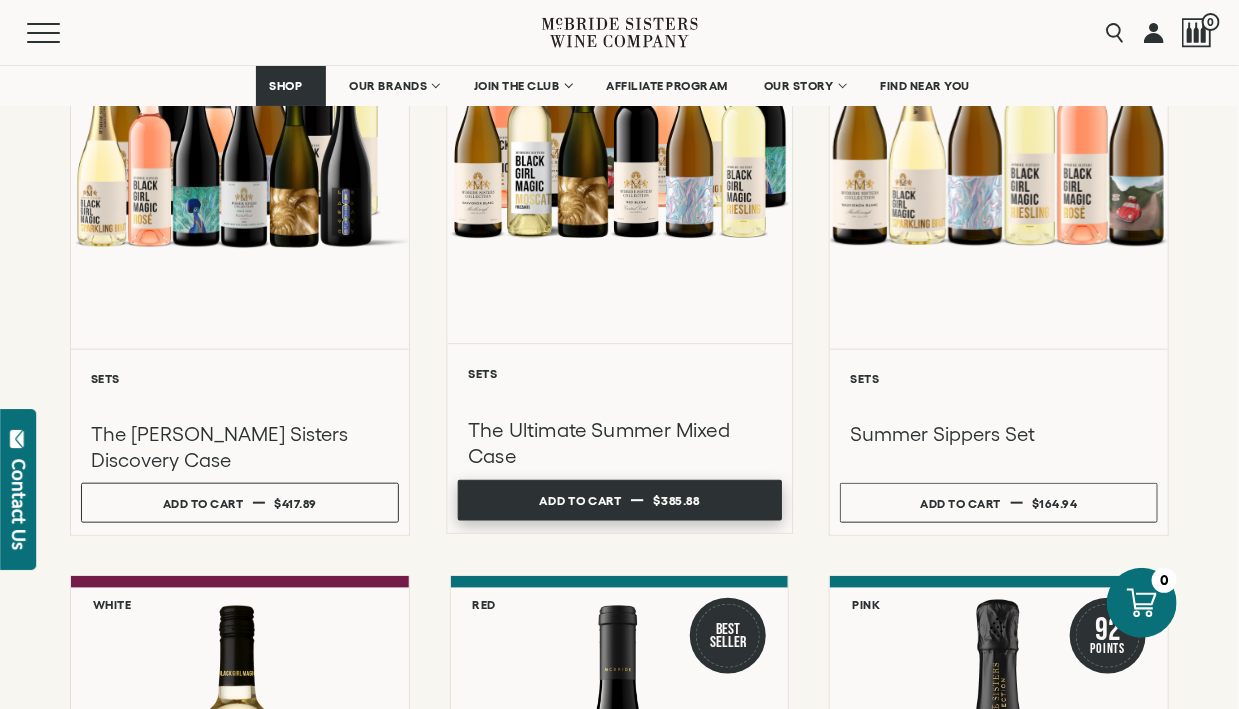 click on "$385.88" at bounding box center [676, 500] 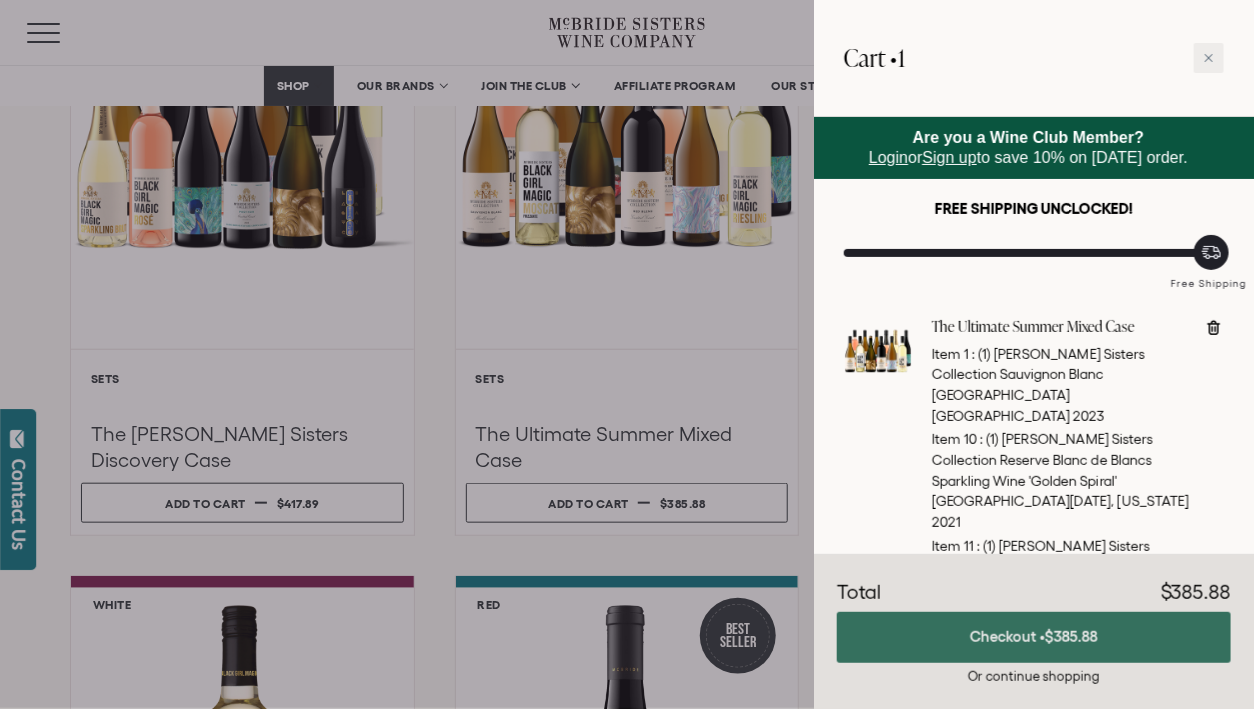 click on "Checkout •  $385.88" at bounding box center [1034, 637] 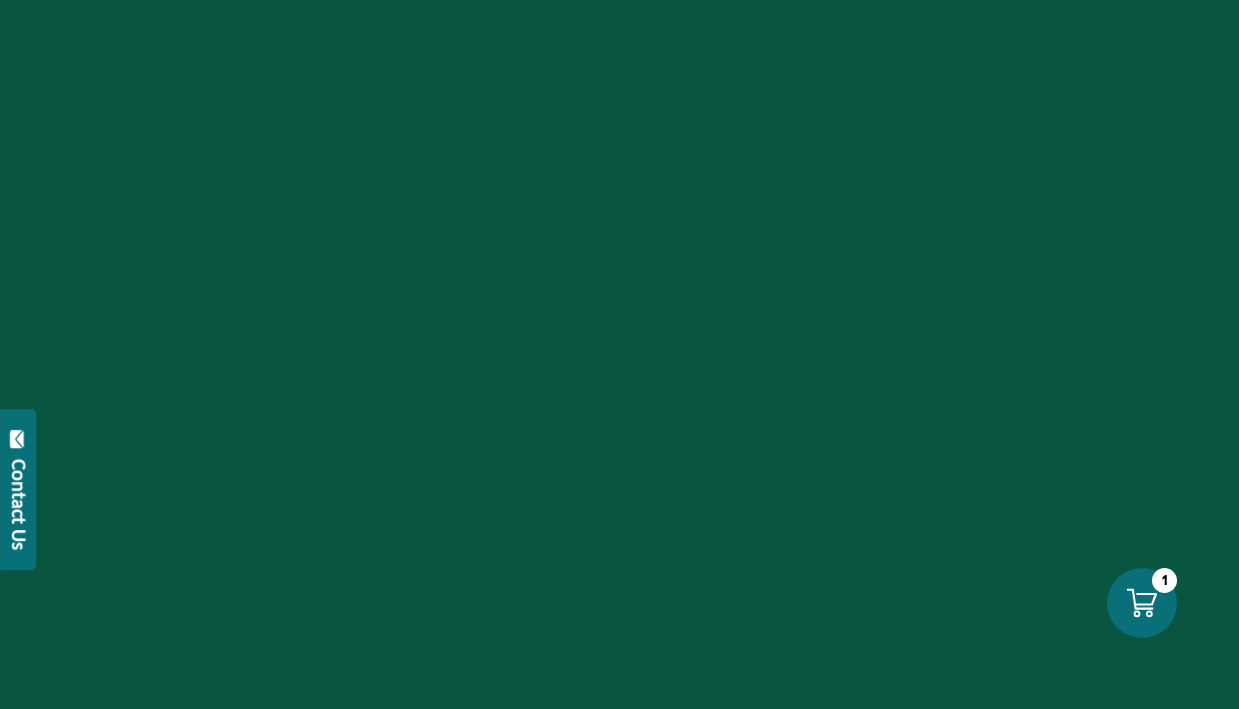 scroll, scrollTop: 0, scrollLeft: 0, axis: both 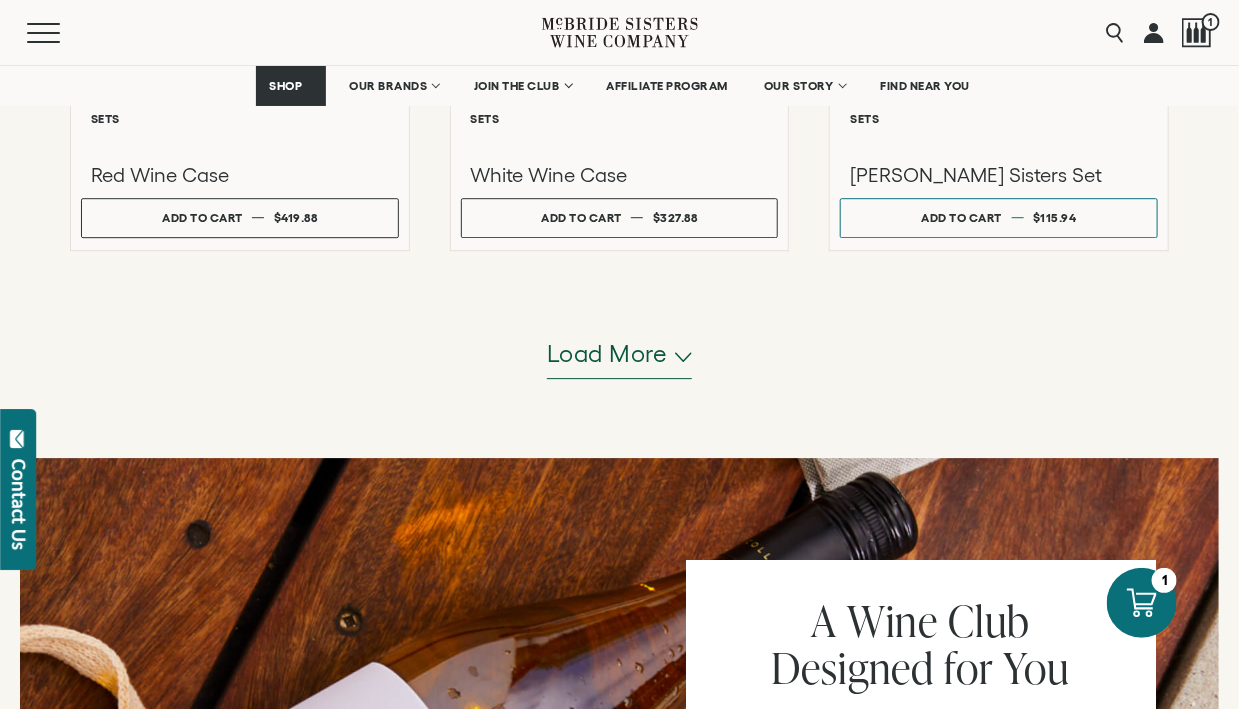 click on "Load more" at bounding box center [620, 355] 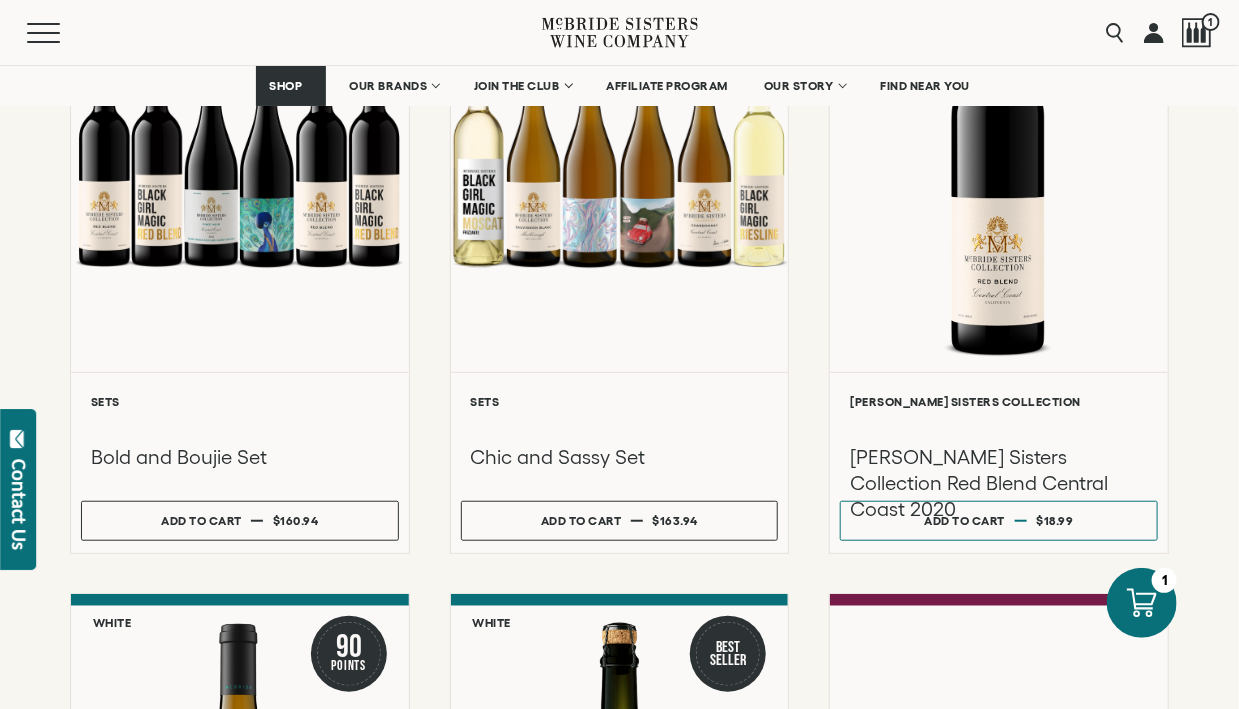 scroll, scrollTop: 3032, scrollLeft: 0, axis: vertical 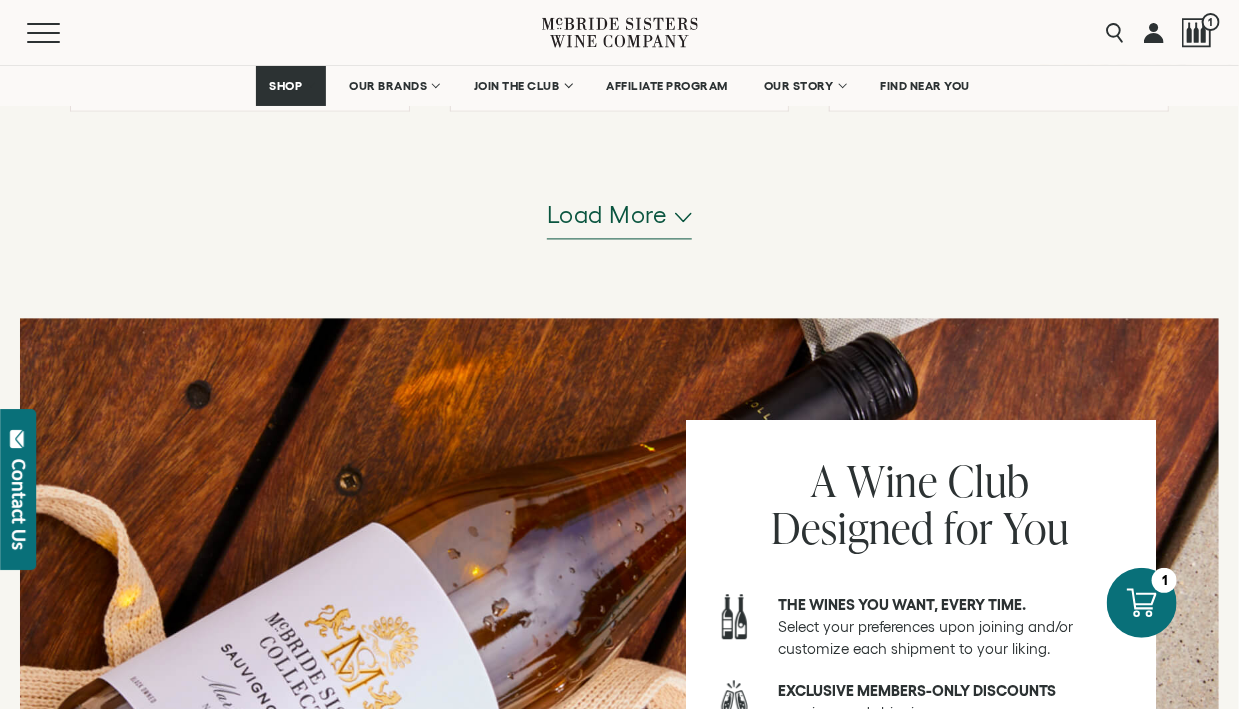 click on "Load more" at bounding box center [620, 215] 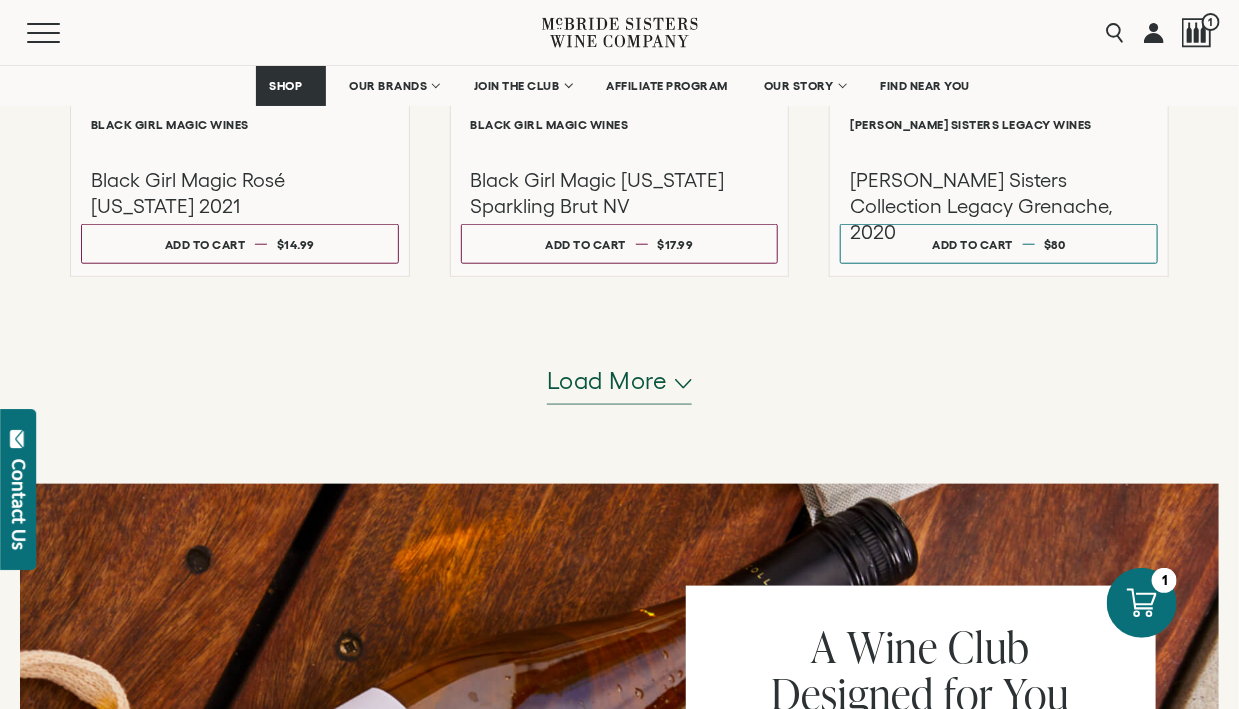 scroll, scrollTop: 6132, scrollLeft: 0, axis: vertical 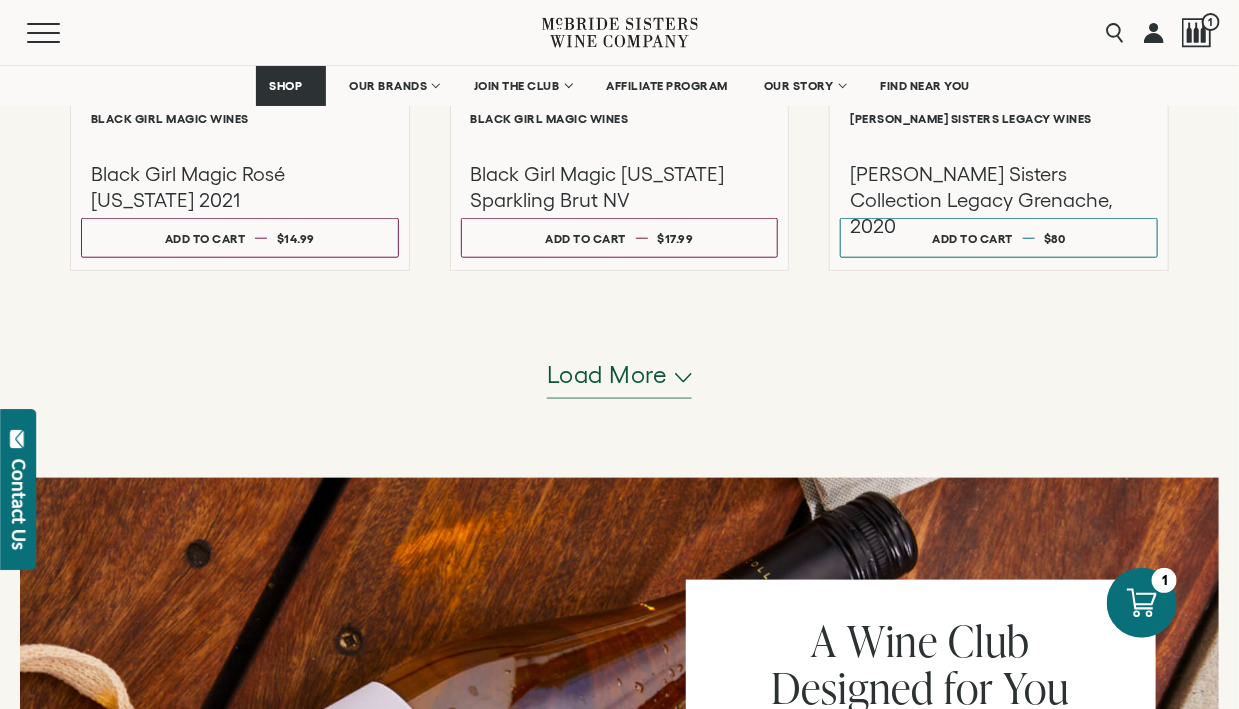 click on "Load more" at bounding box center (607, 375) 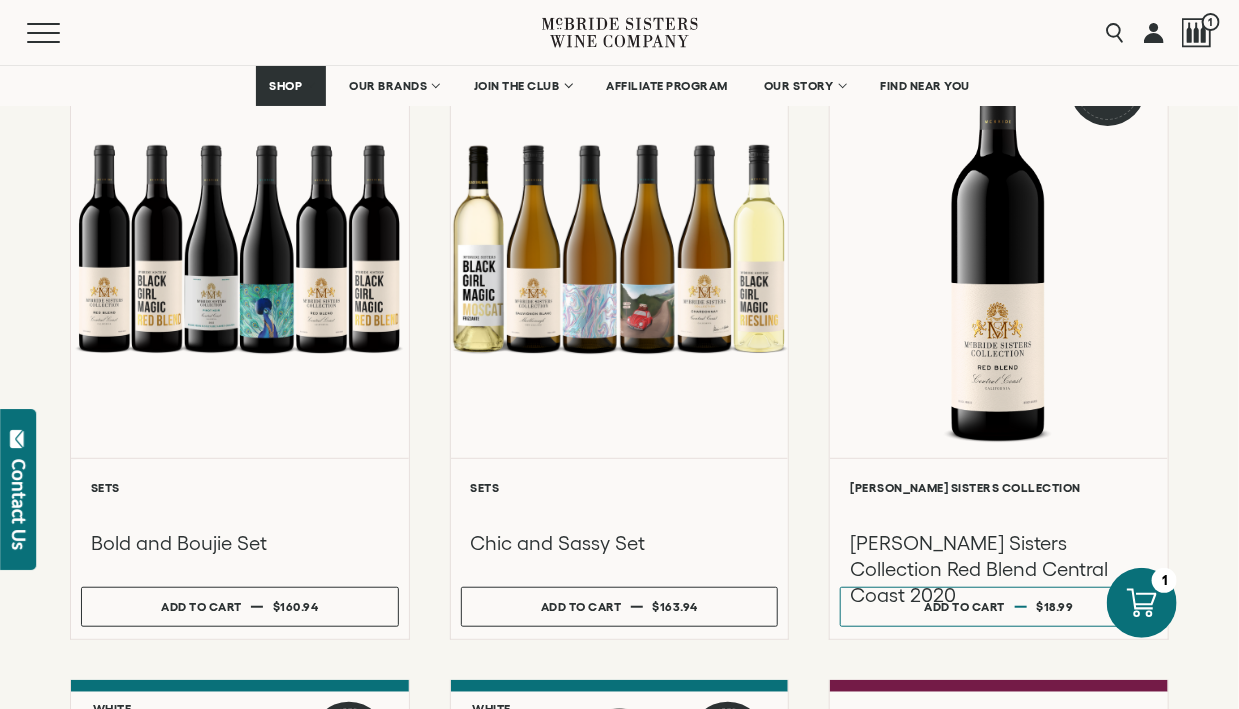 scroll, scrollTop: 3000, scrollLeft: 0, axis: vertical 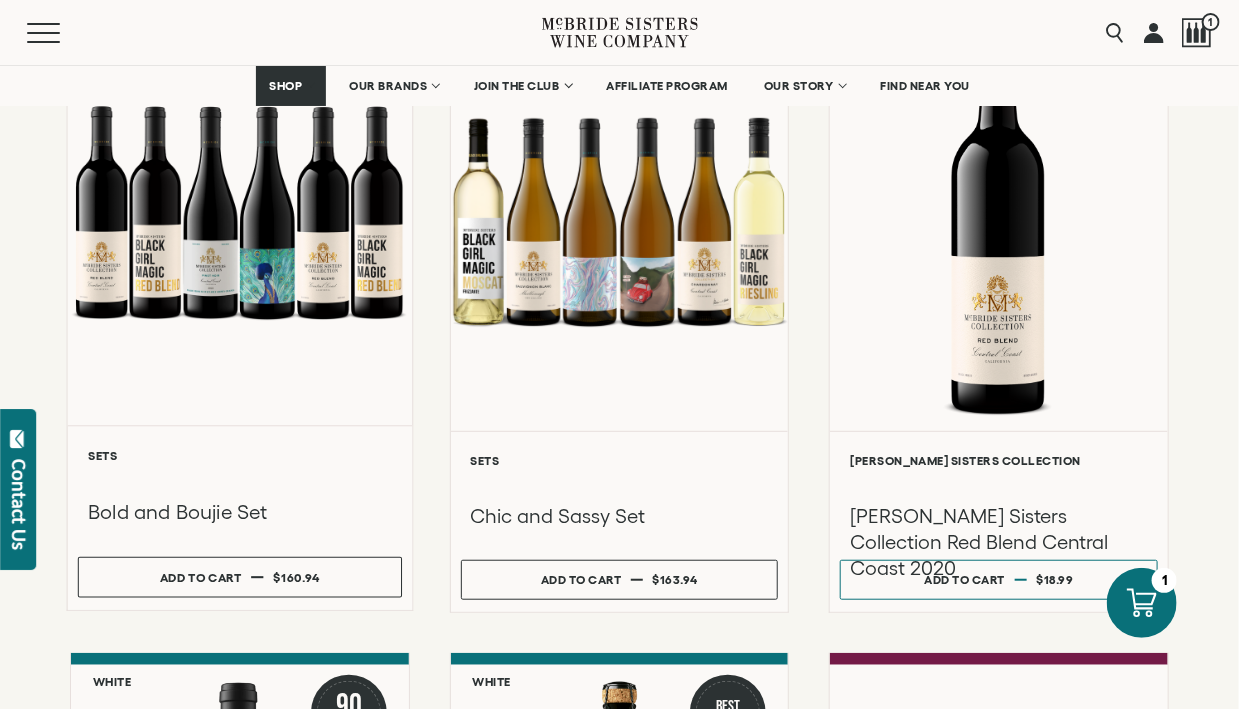 click on "**********" at bounding box center (240, 517) 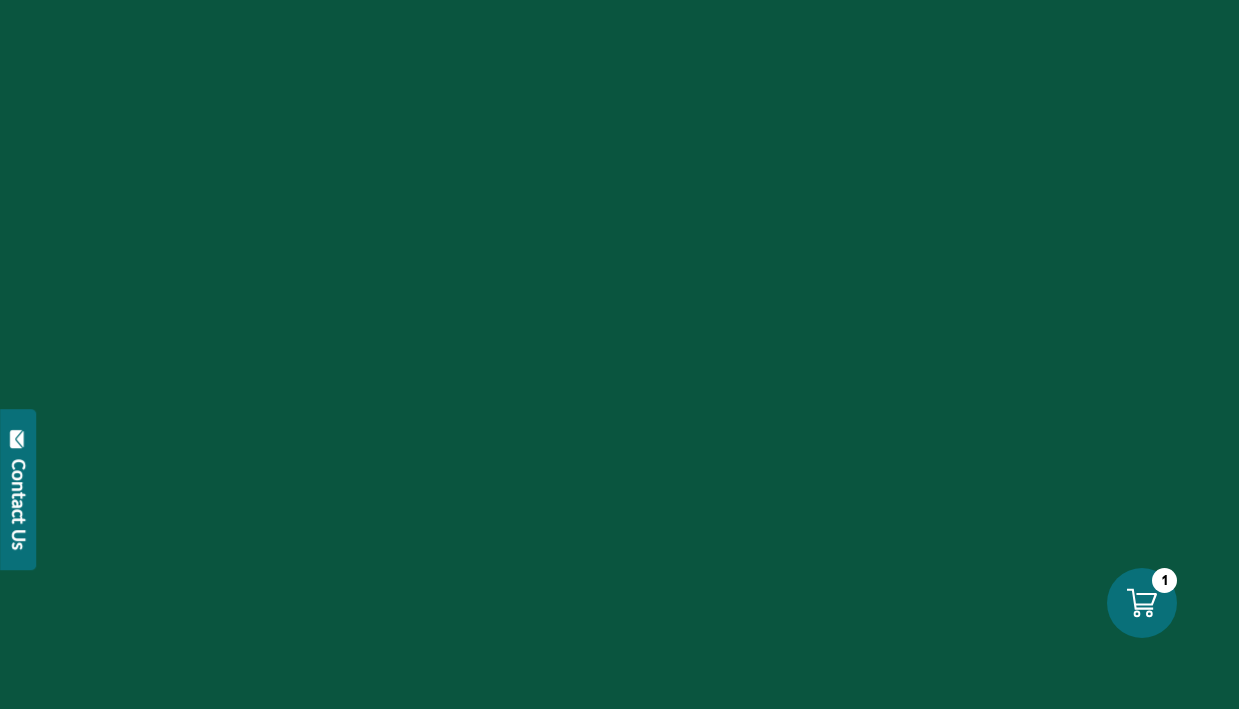 scroll, scrollTop: 0, scrollLeft: 0, axis: both 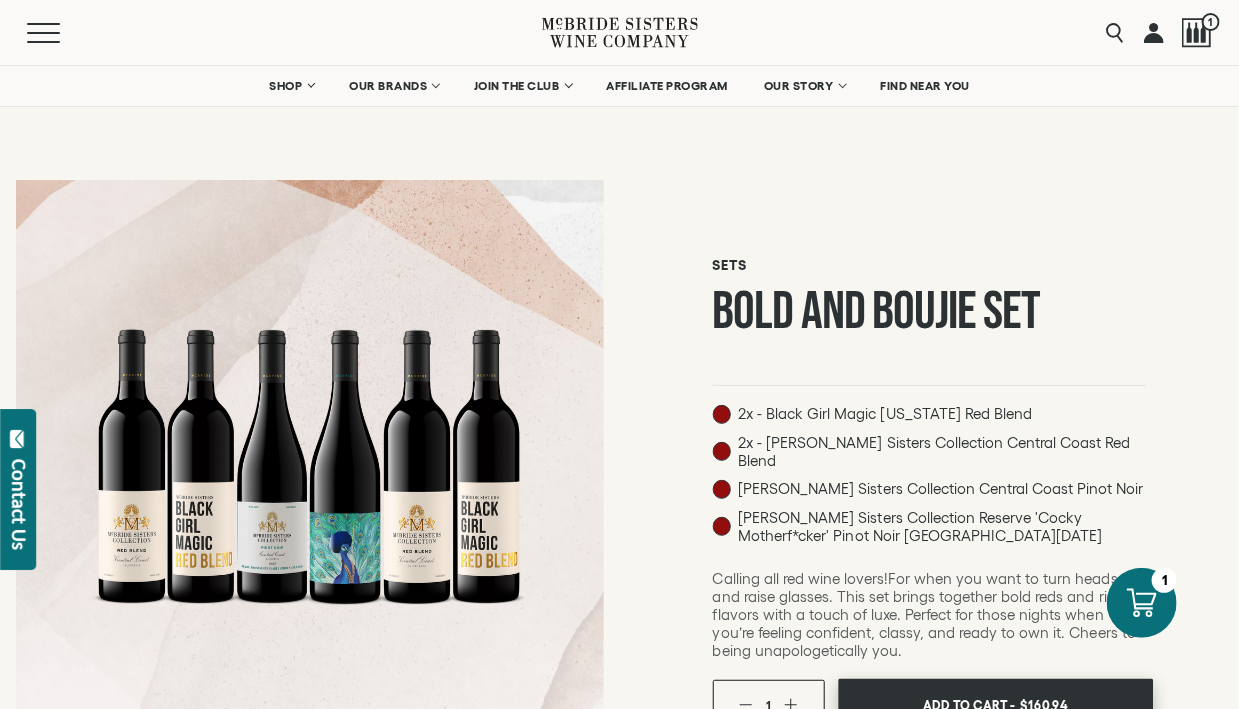 click on "Add To Cart -" at bounding box center [969, 705] 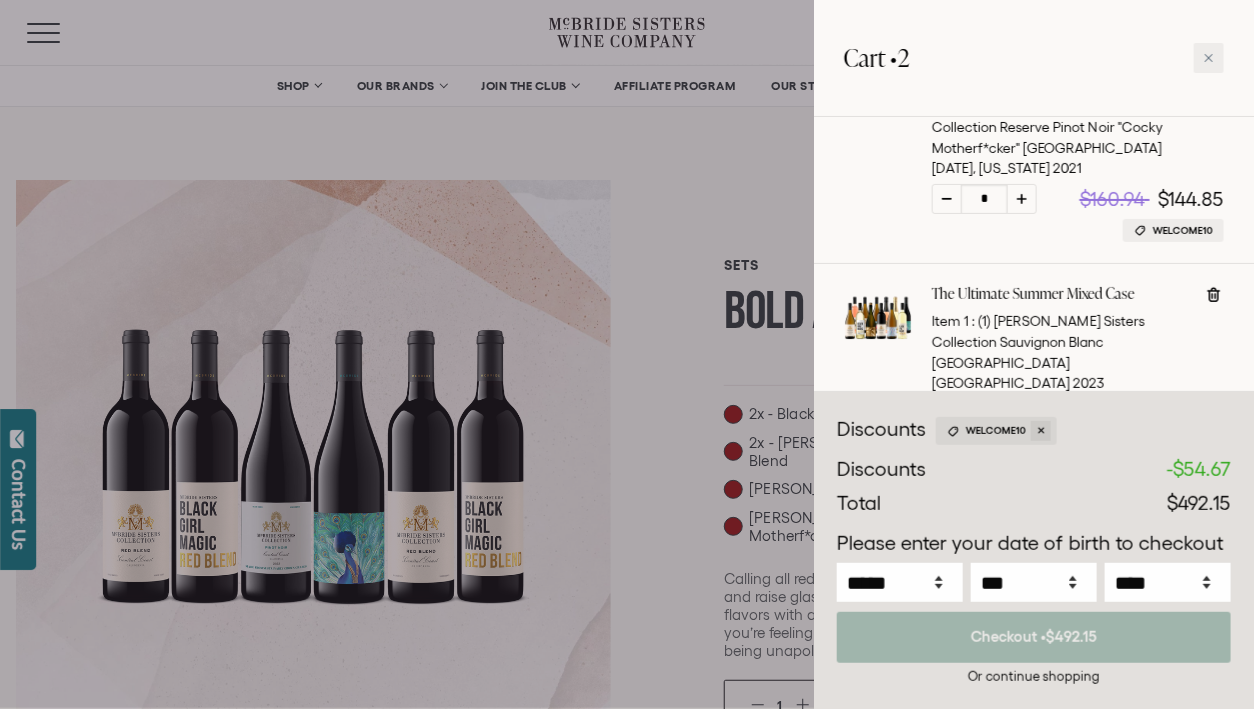 scroll, scrollTop: 499, scrollLeft: 0, axis: vertical 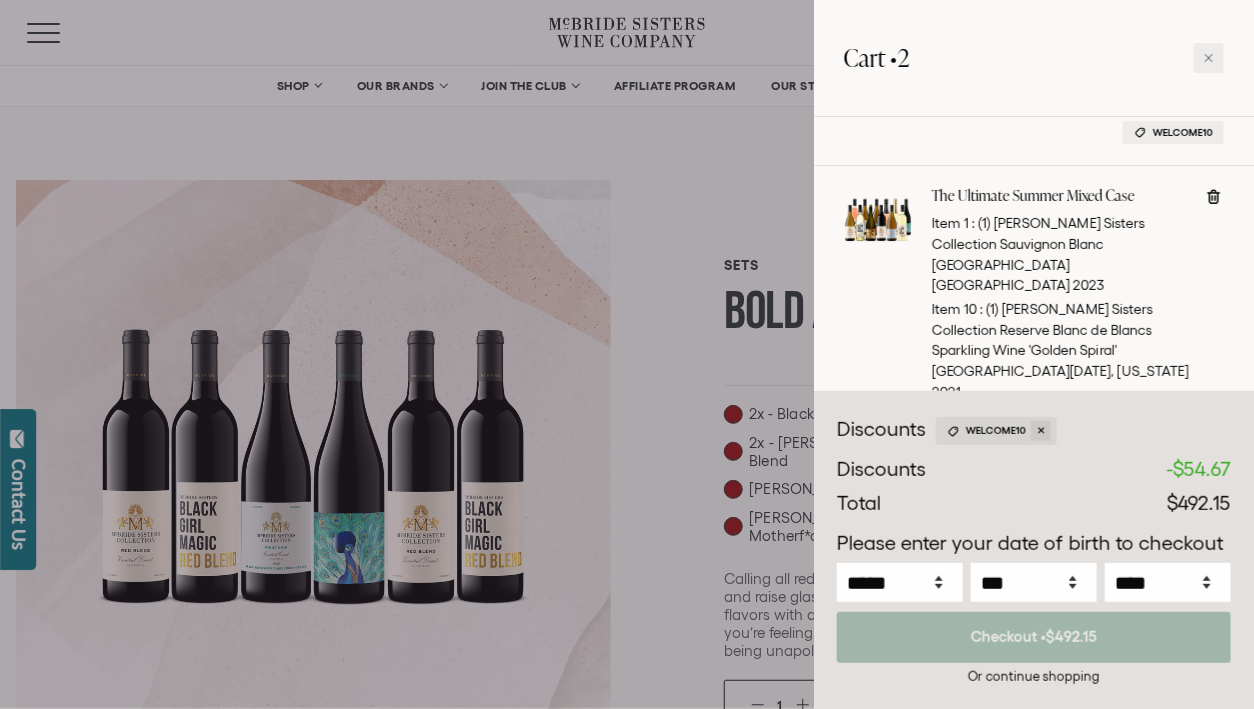 click 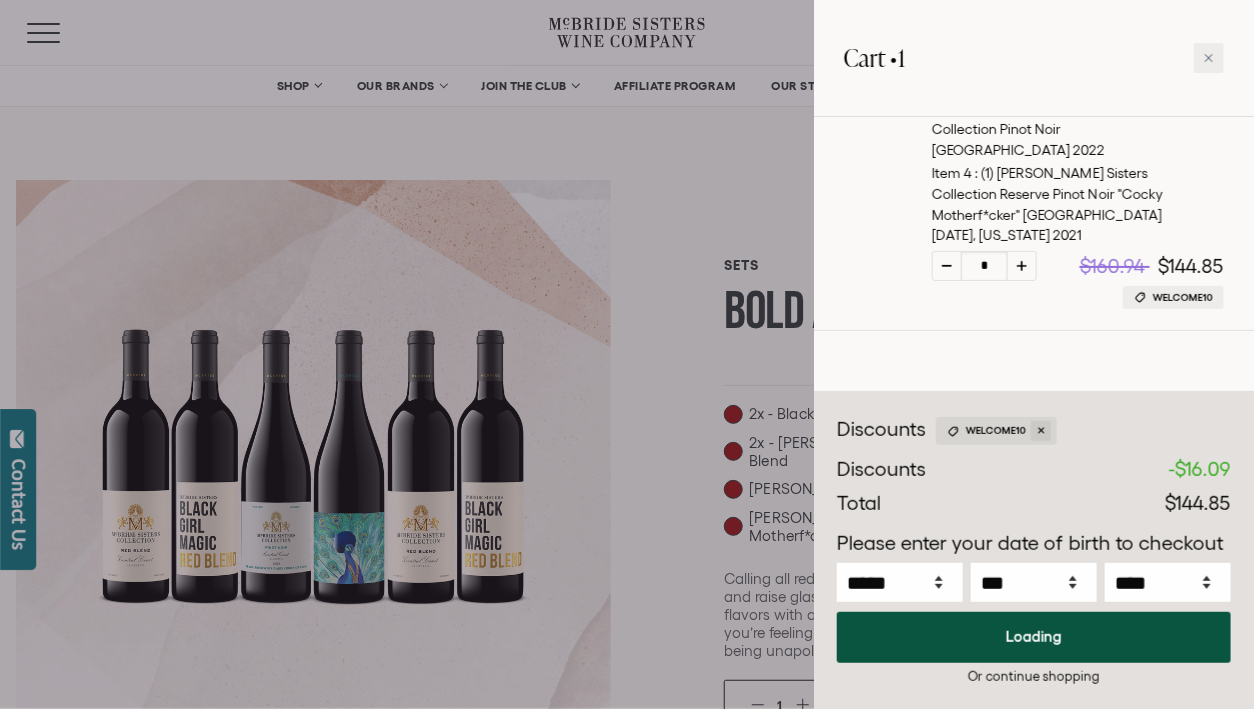 scroll, scrollTop: 312, scrollLeft: 0, axis: vertical 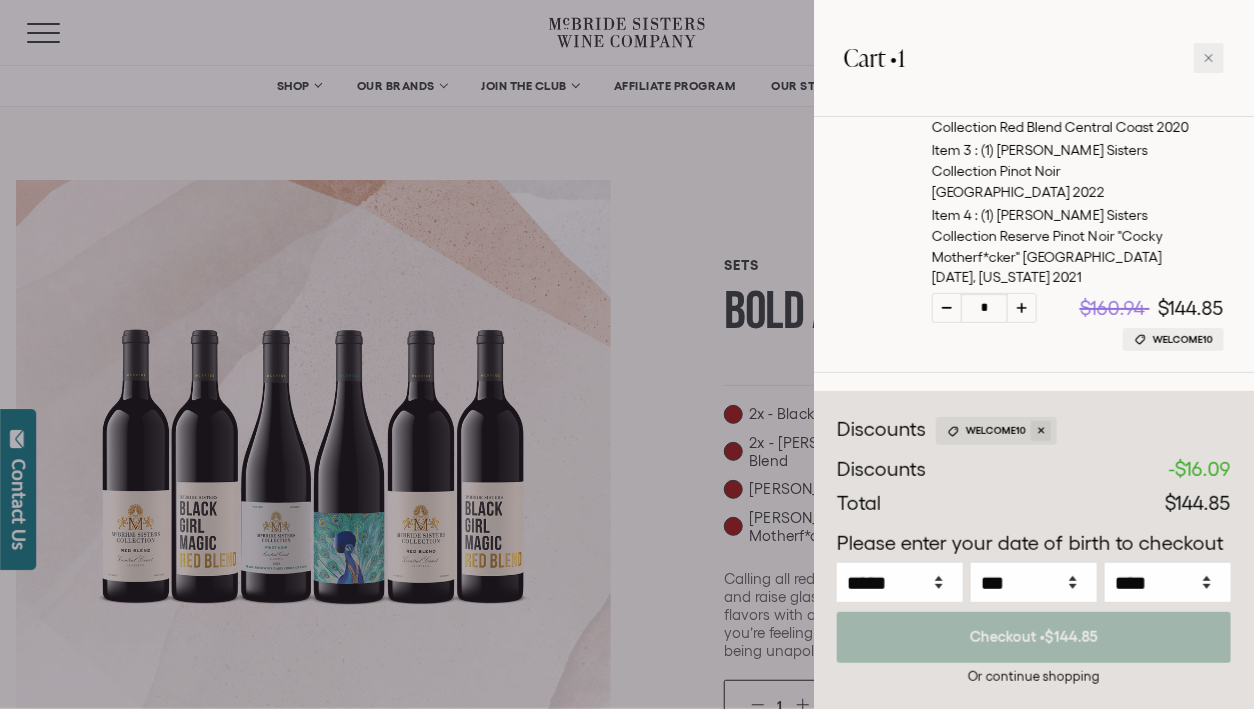 click on "Or continue shopping" at bounding box center (1034, 676) 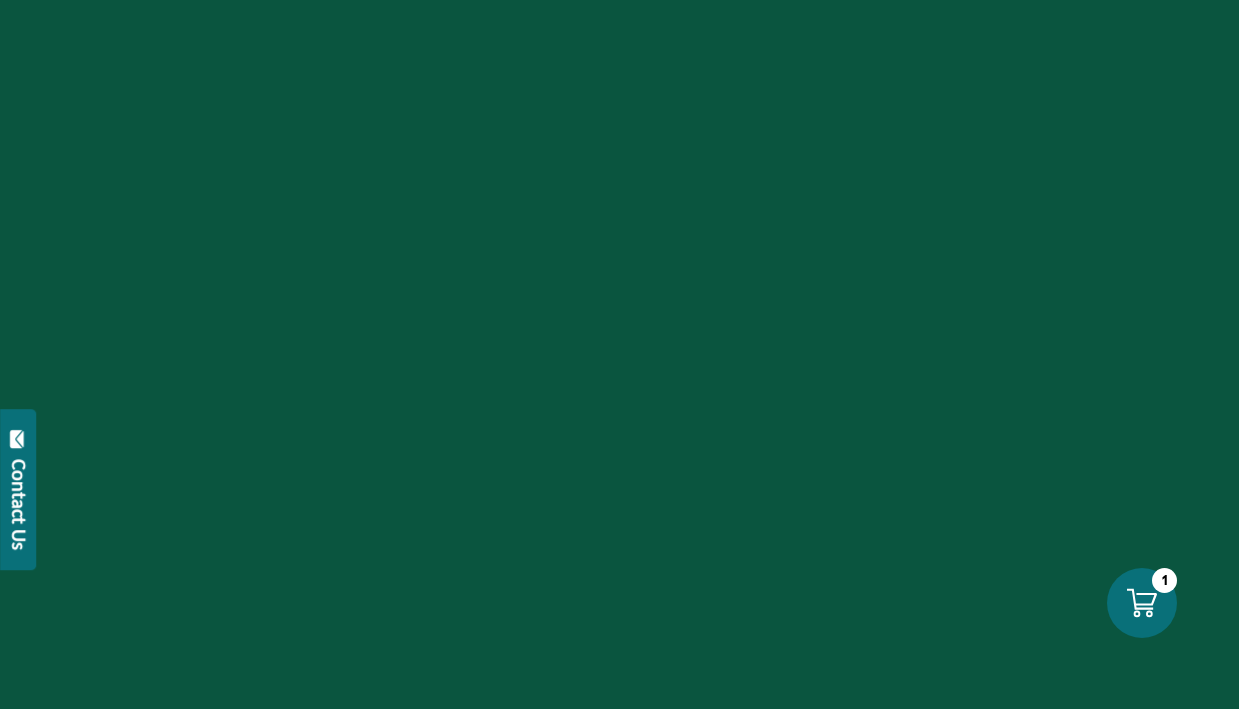 scroll, scrollTop: 0, scrollLeft: 0, axis: both 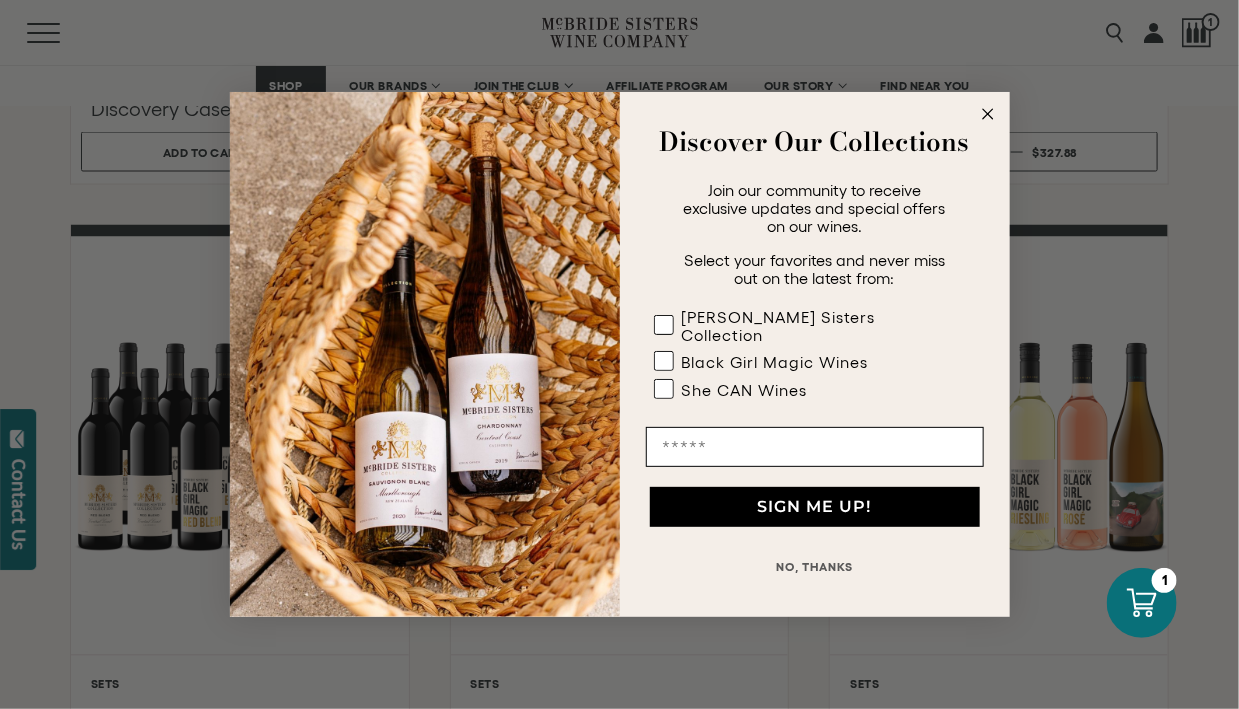 click 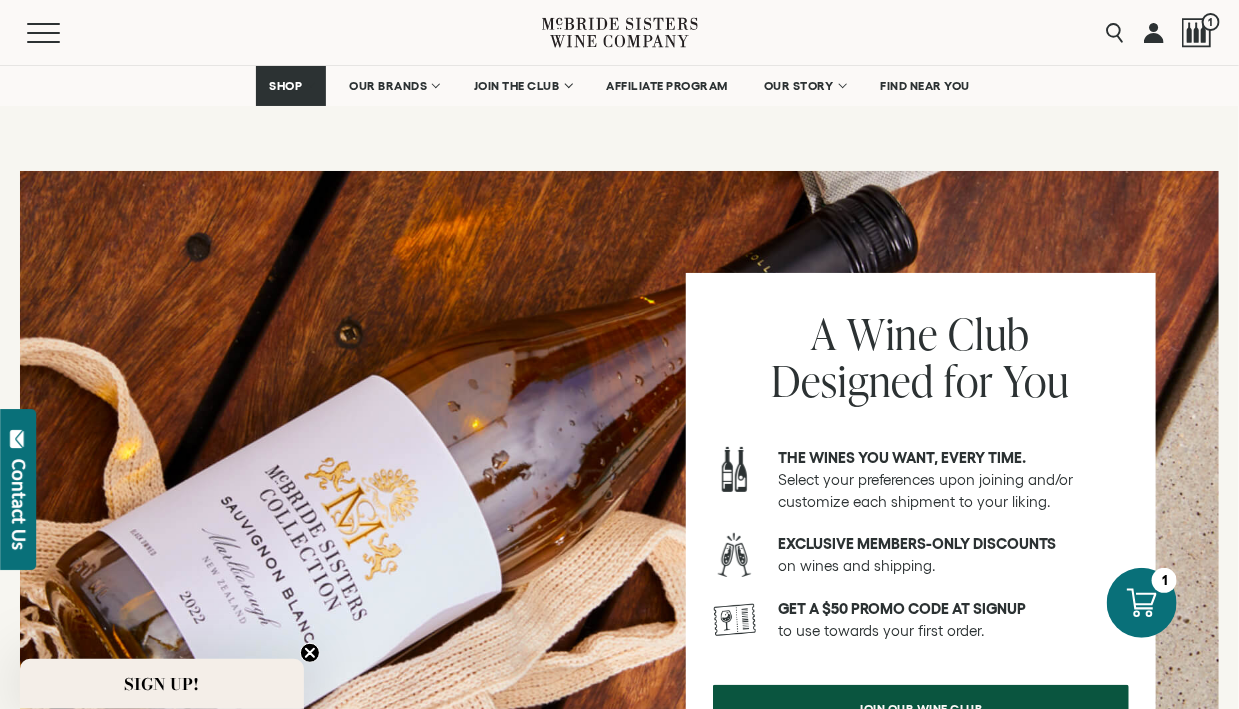 scroll, scrollTop: 2600, scrollLeft: 0, axis: vertical 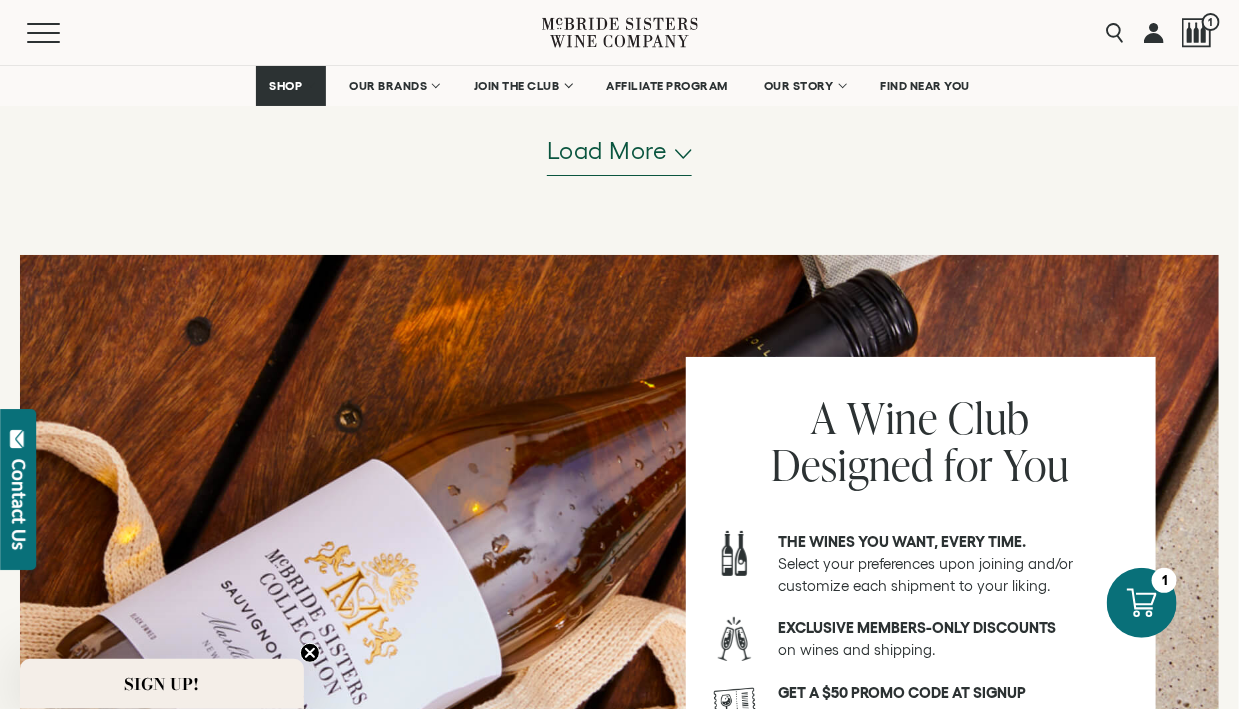 click on "Load more" at bounding box center [607, 151] 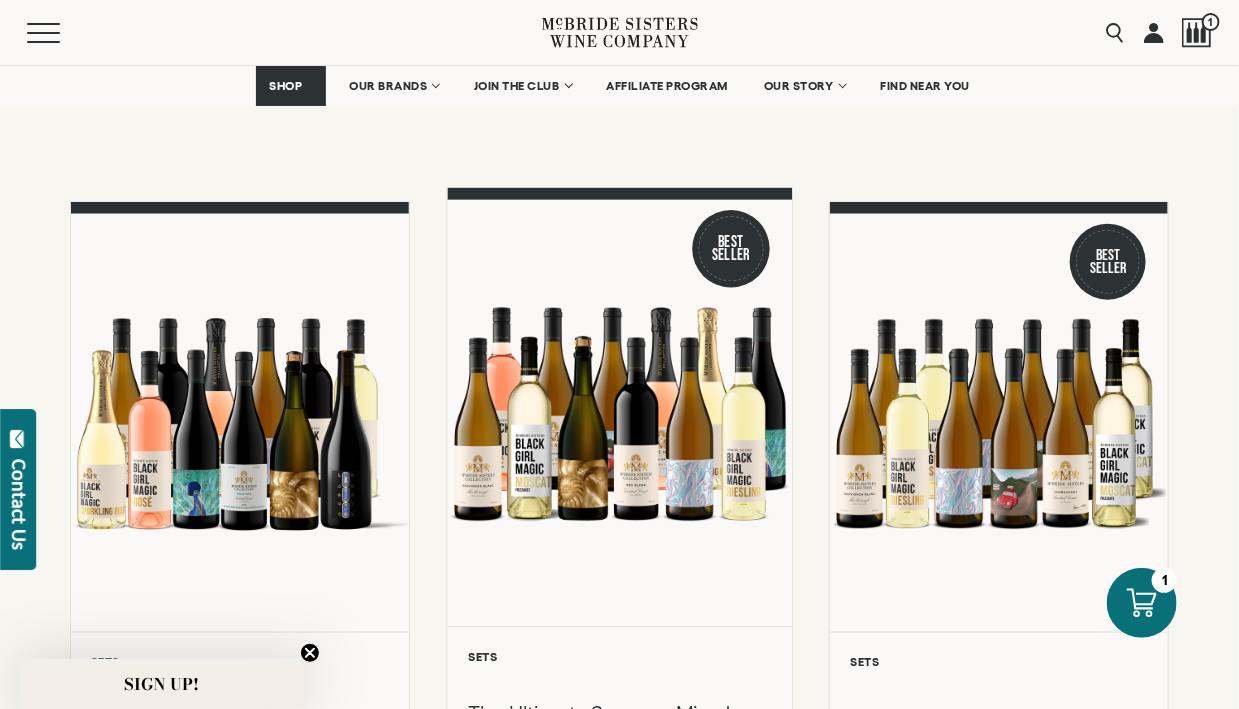 scroll, scrollTop: 499, scrollLeft: 0, axis: vertical 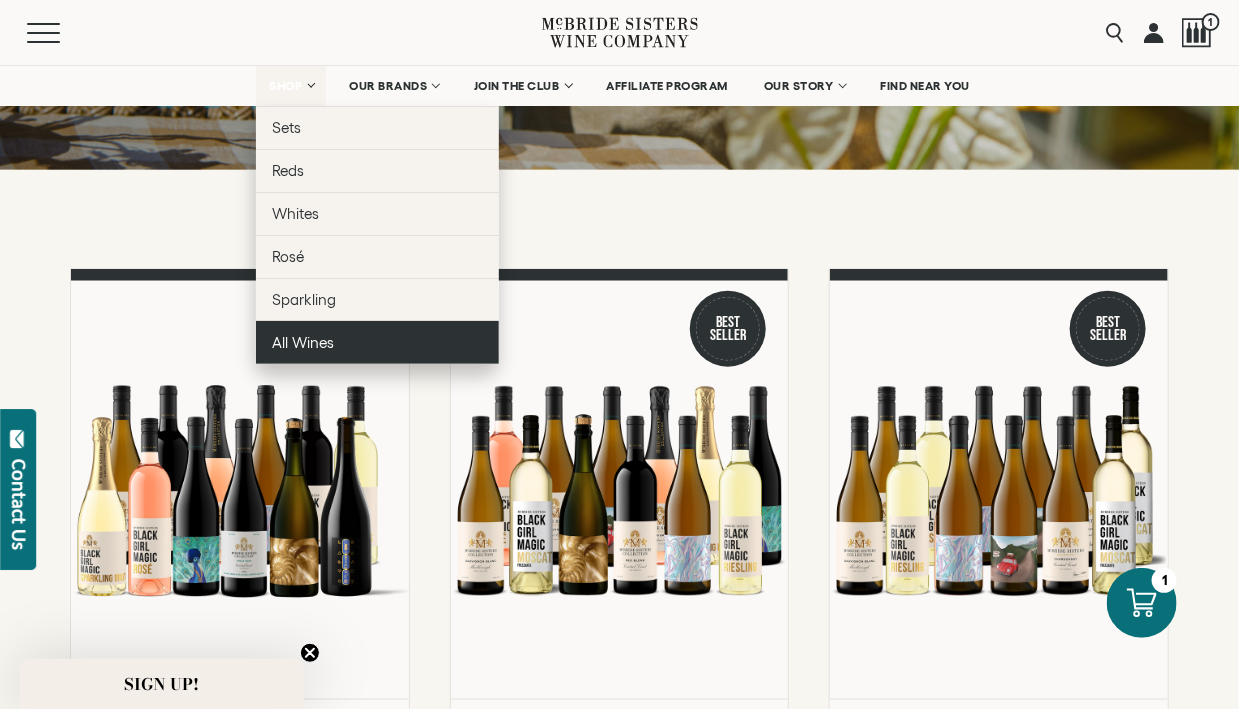 click on "All Wines" at bounding box center (303, 342) 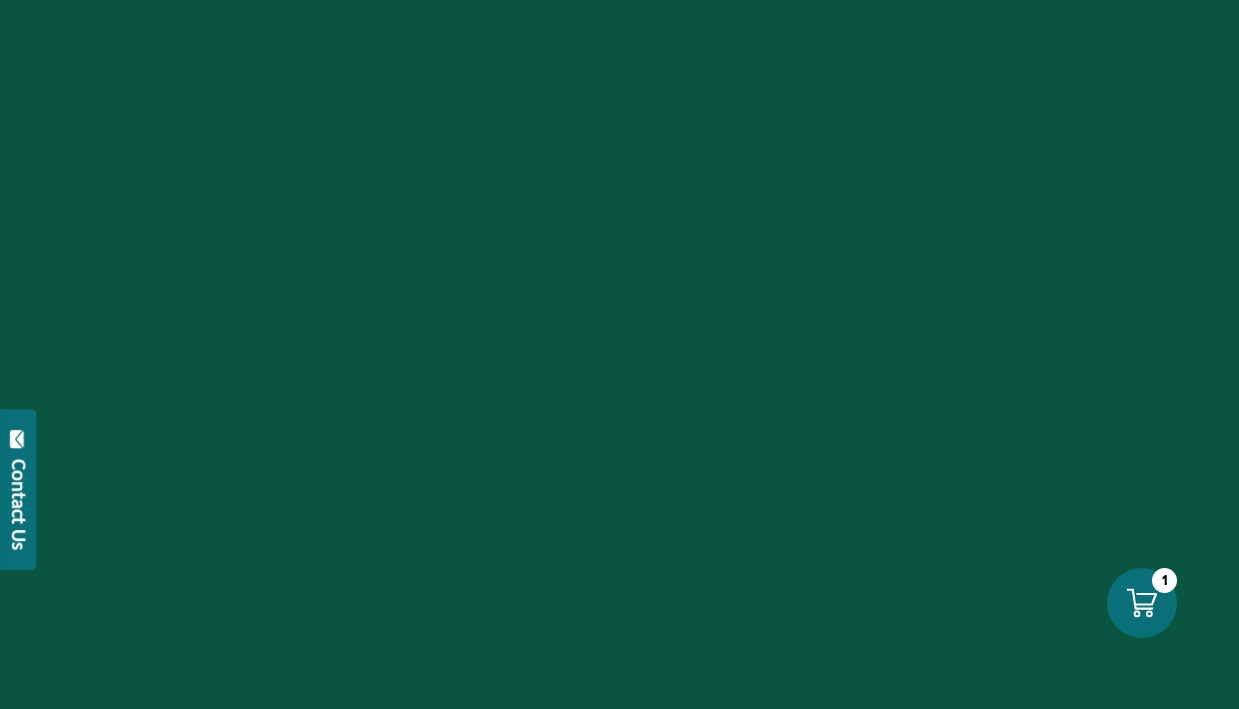 scroll, scrollTop: 0, scrollLeft: 0, axis: both 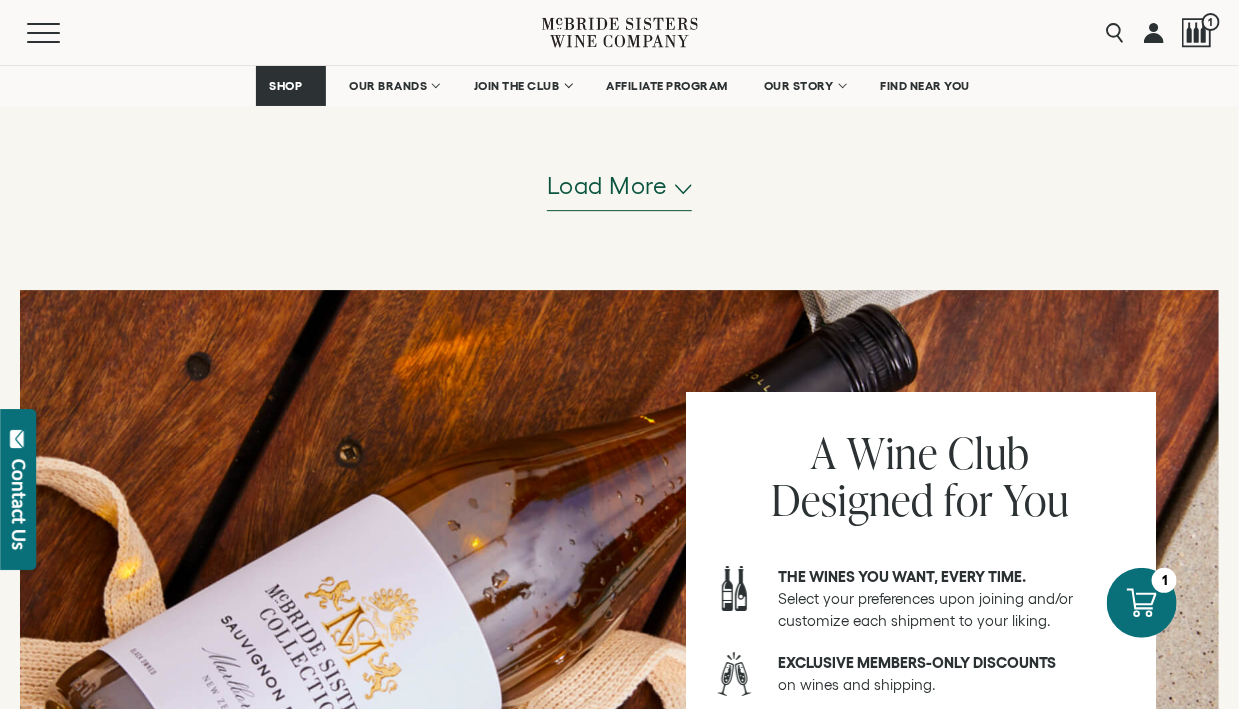 click on "Load more" at bounding box center (607, 186) 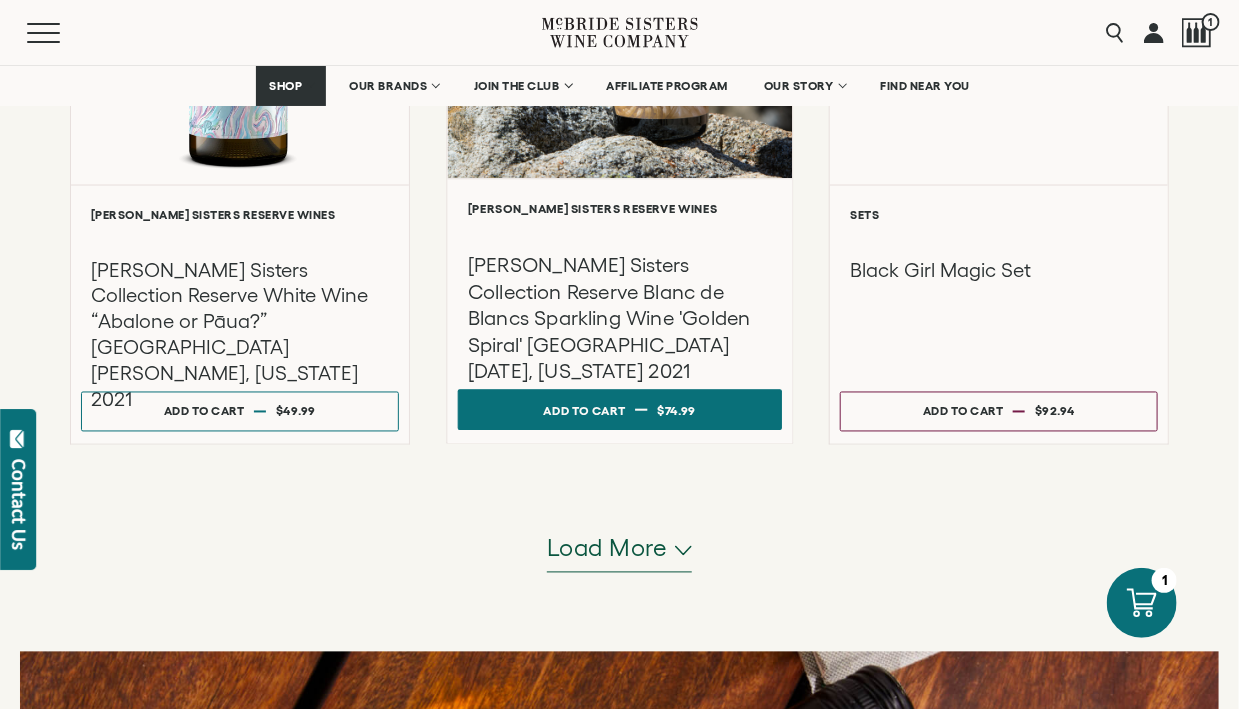 scroll, scrollTop: 3899, scrollLeft: 0, axis: vertical 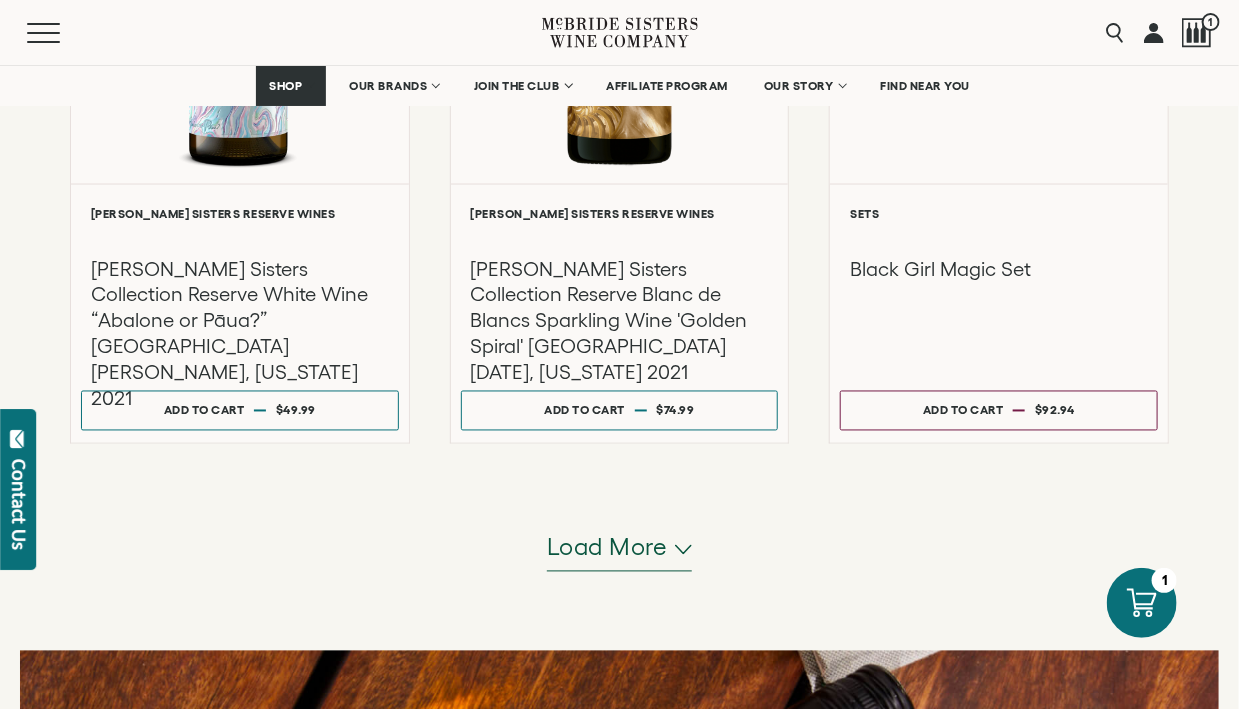 click on "Load more" at bounding box center [607, 548] 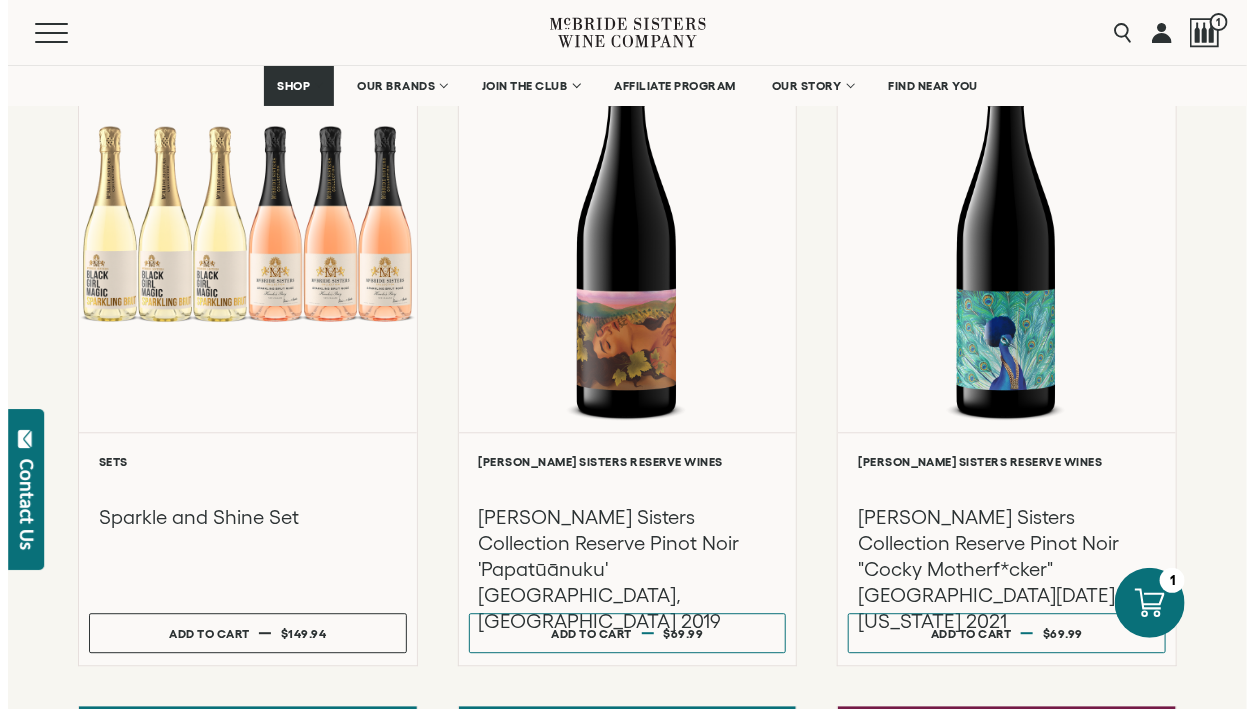 scroll, scrollTop: 4500, scrollLeft: 0, axis: vertical 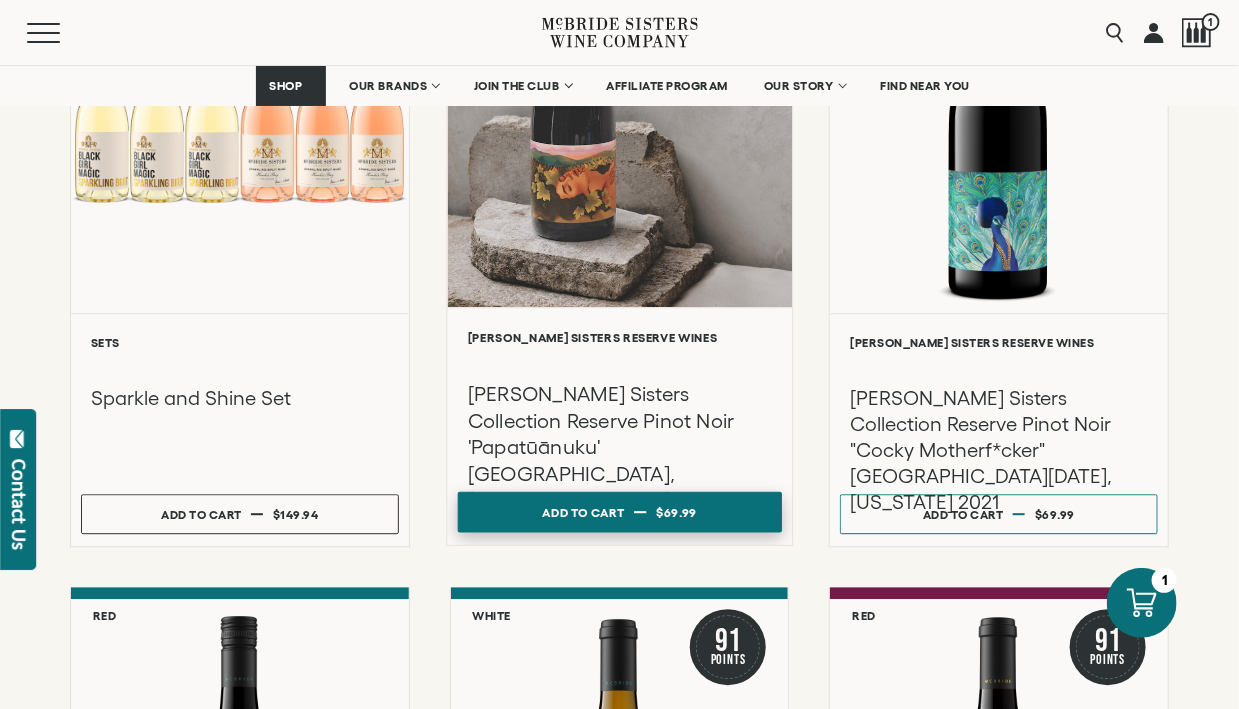 click on "Add to cart
Regular price
$69.99
Regular price
Sale price
$69.99
Unit price
/
per" at bounding box center (619, 512) 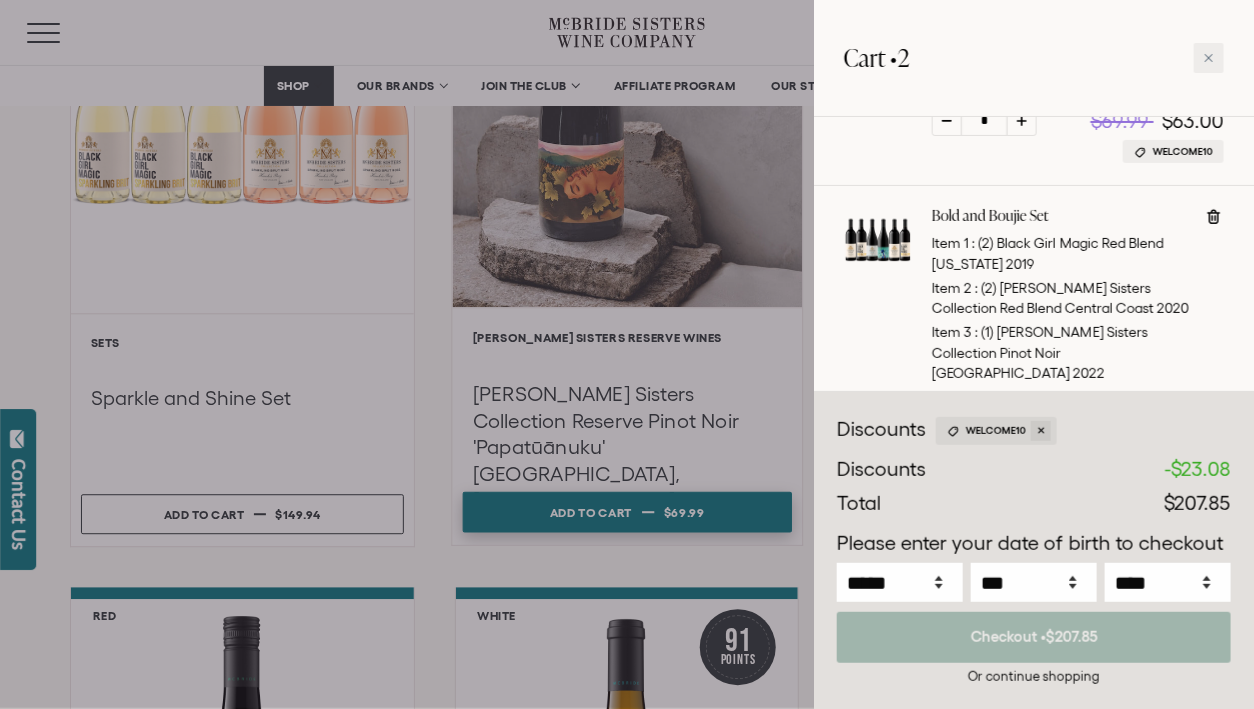 scroll, scrollTop: 177, scrollLeft: 0, axis: vertical 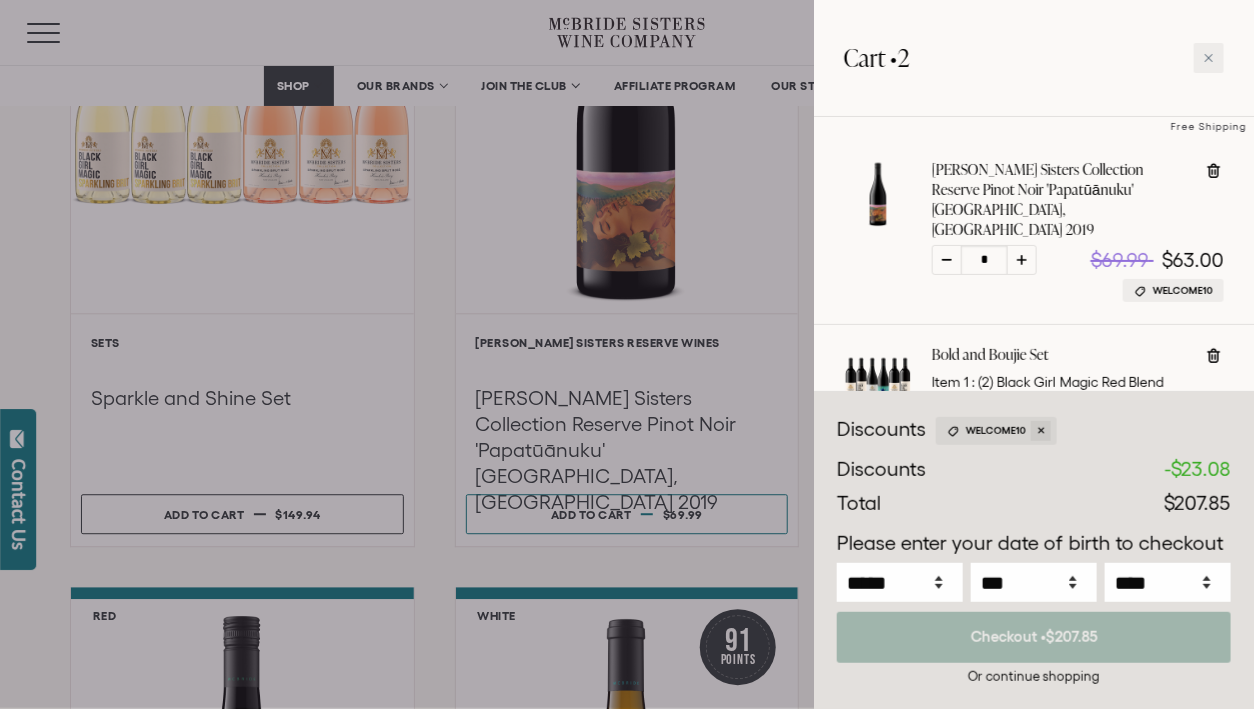 click at bounding box center [627, 354] 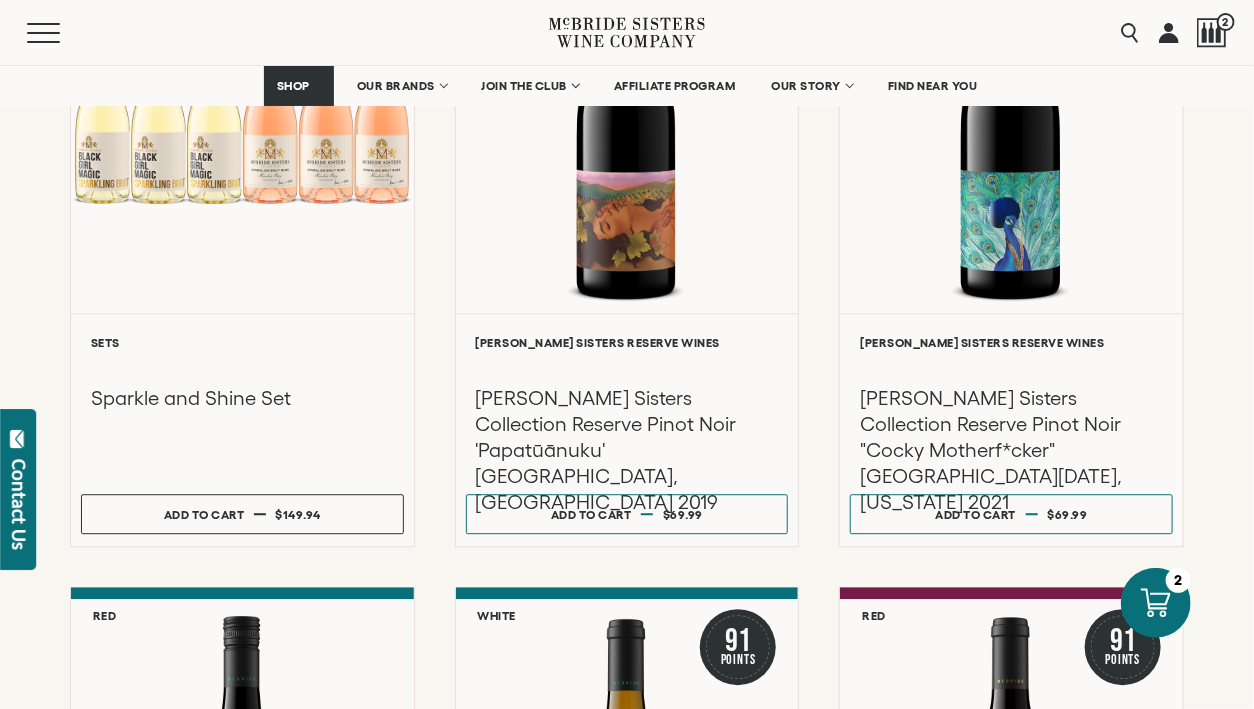 click on "**********" at bounding box center (627, -1123) 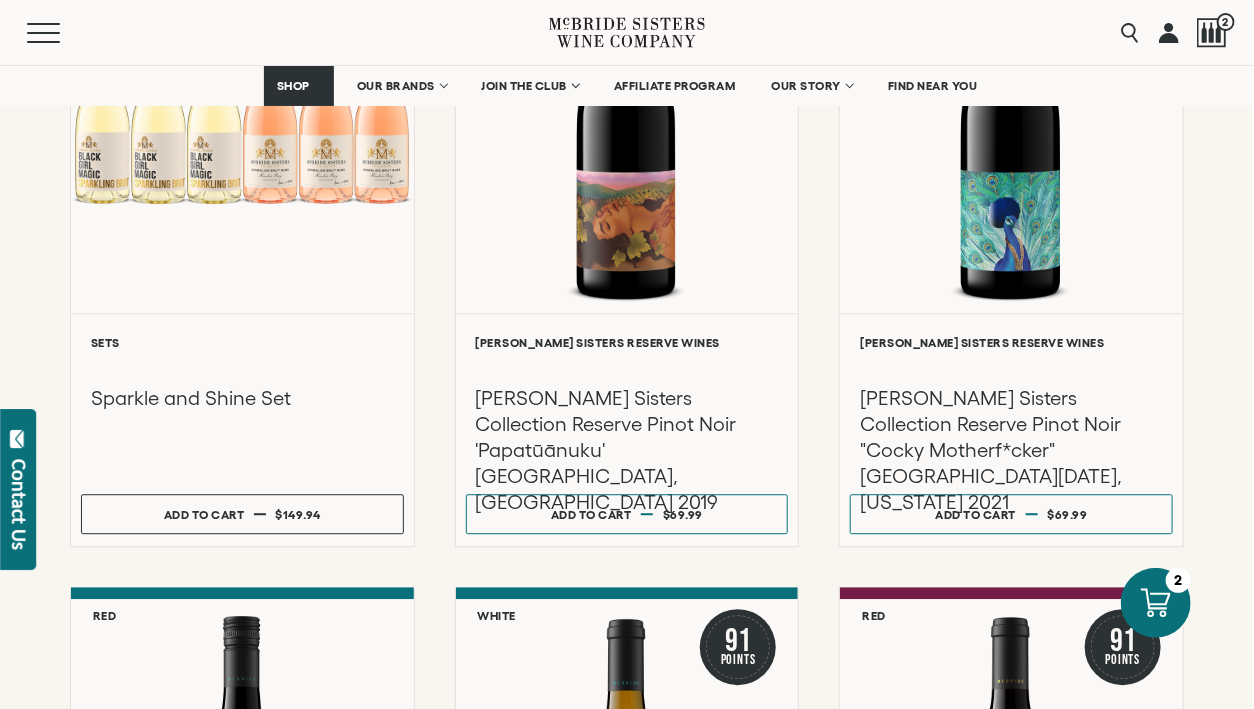 click on "**********" at bounding box center [627, -1123] 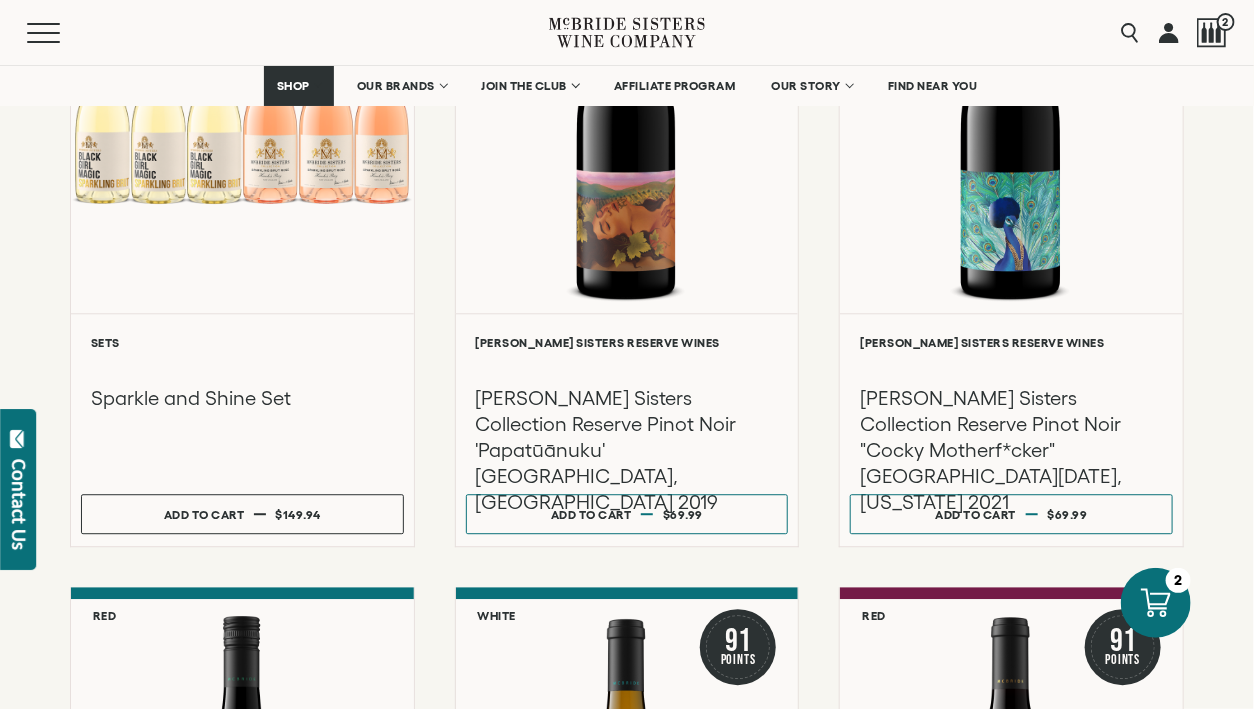 click on "**********" at bounding box center (627, -1059) 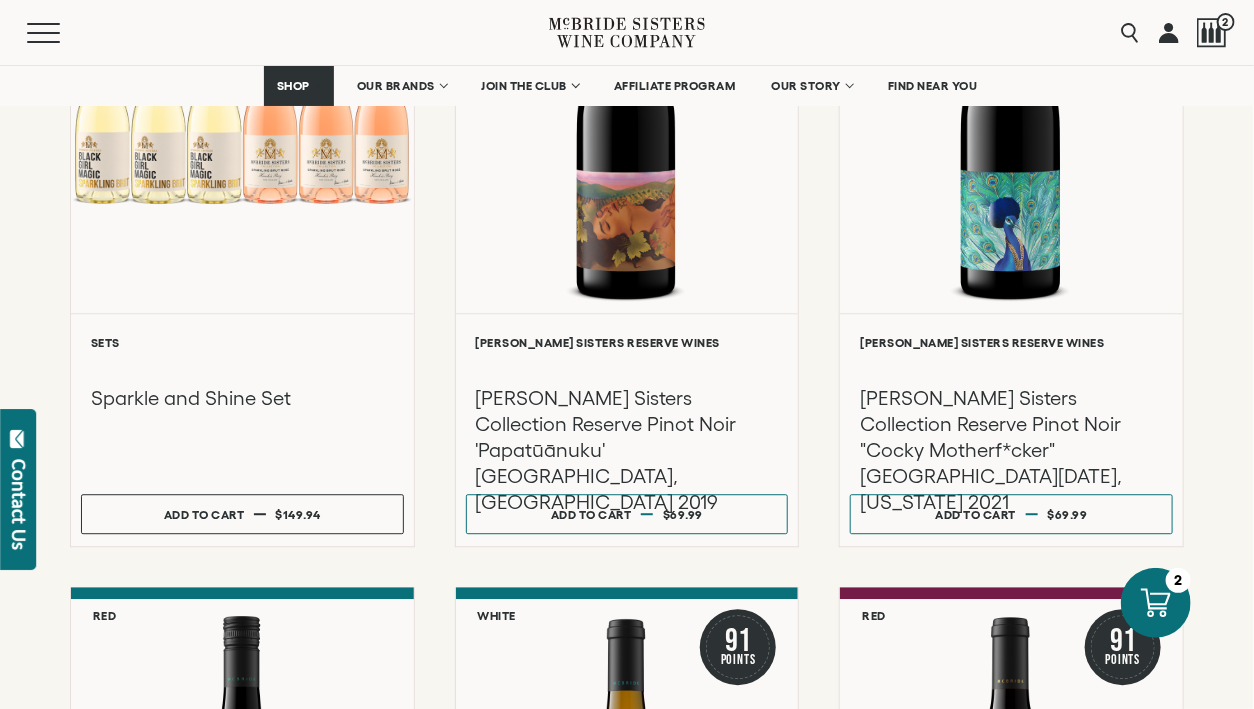click on "**********" at bounding box center (627, -1059) 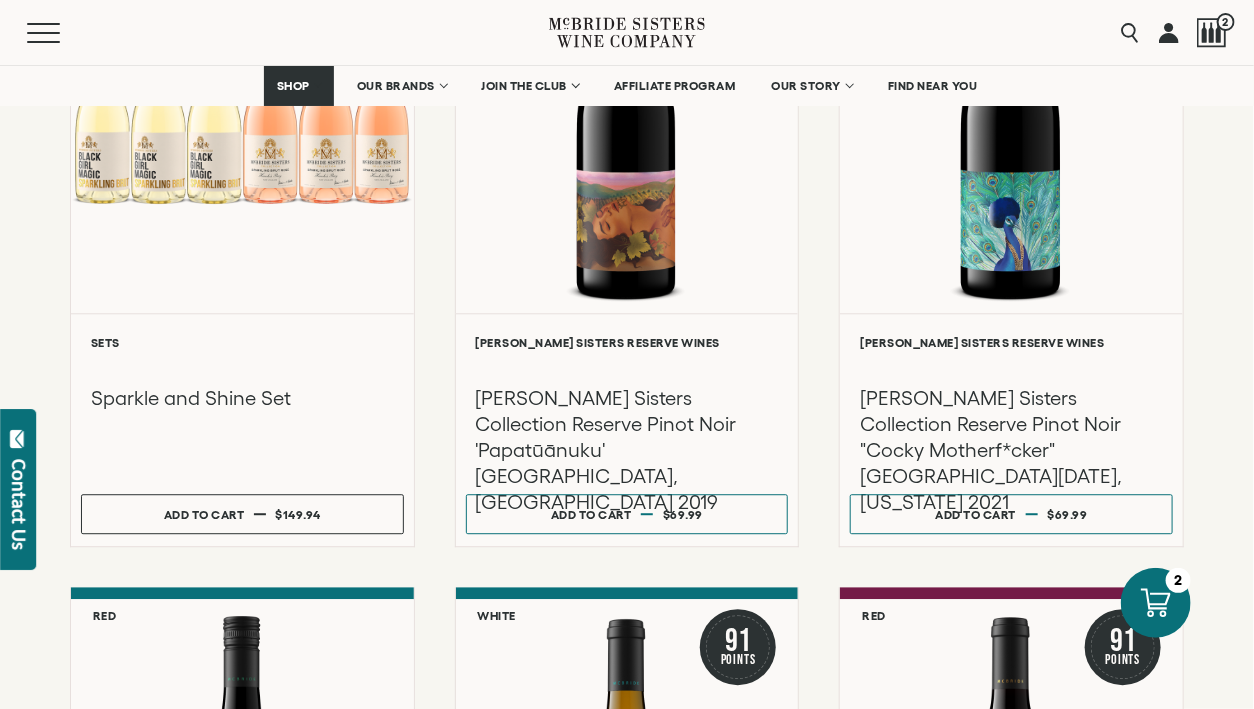 click on "**********" at bounding box center [627, -1059] 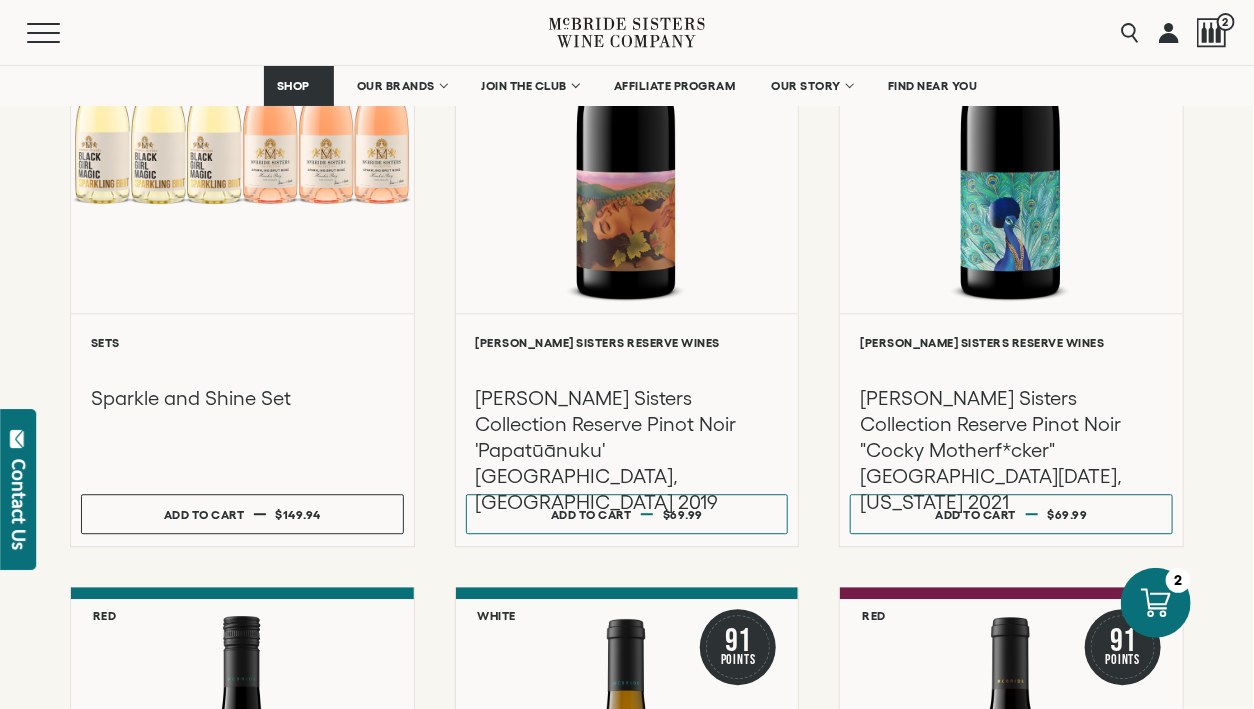click on "**********" at bounding box center [627, -1059] 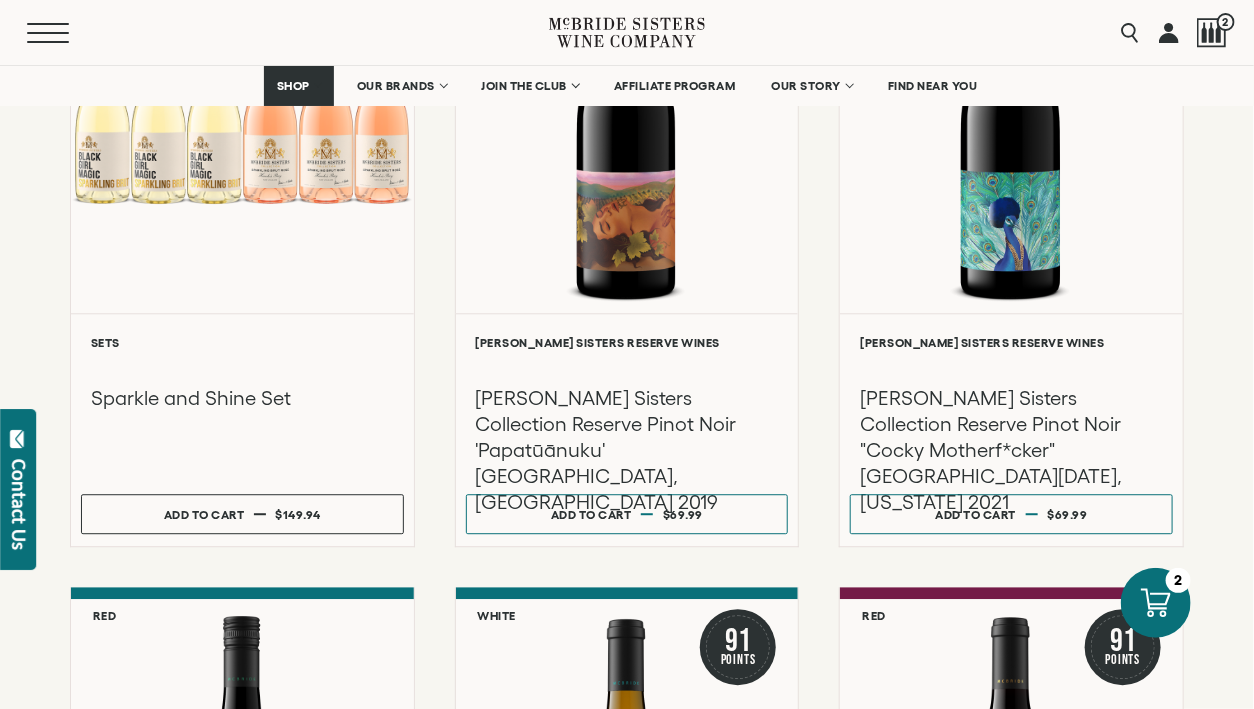 click on "Menu" at bounding box center [63, 33] 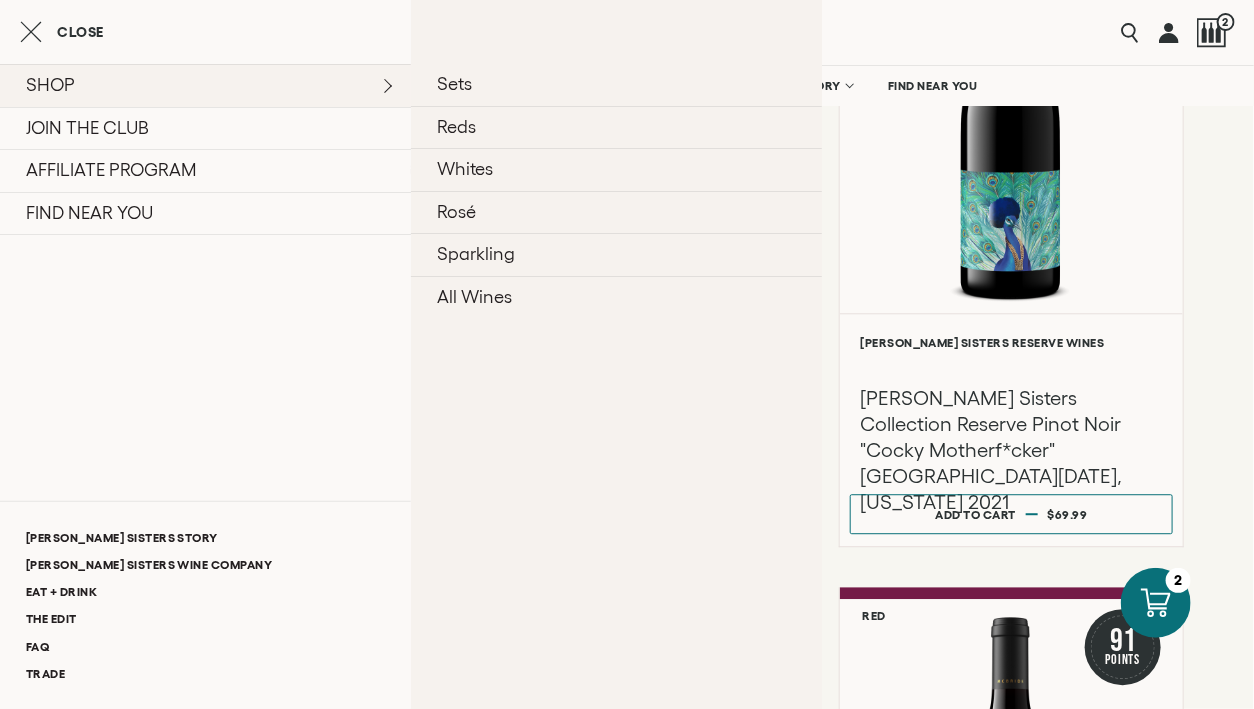 click on "SHOP" at bounding box center (205, 85) 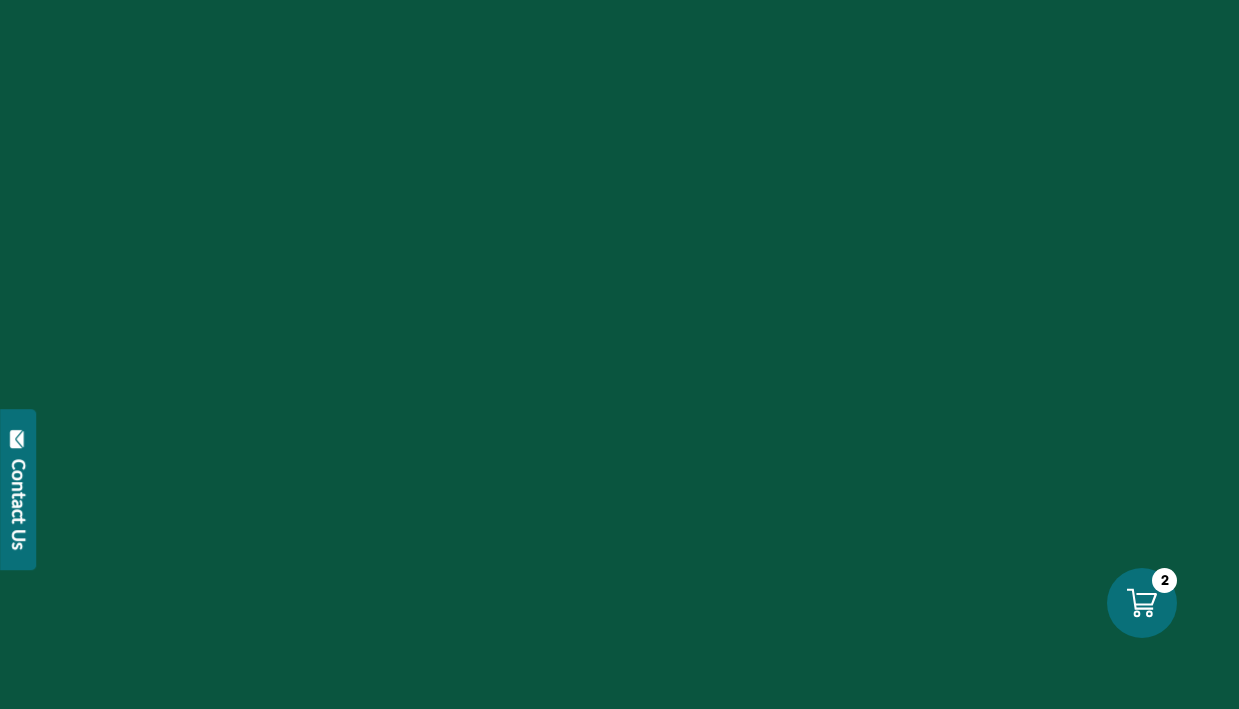 scroll, scrollTop: 0, scrollLeft: 0, axis: both 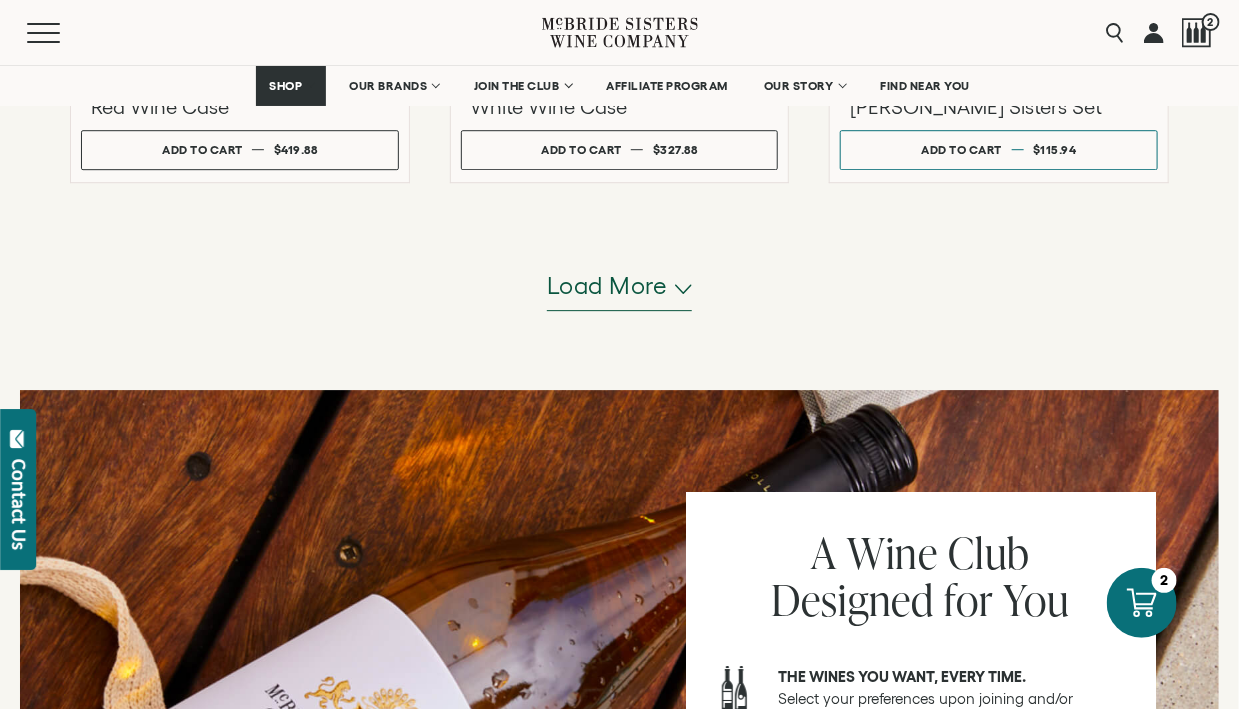 click on "Load more" at bounding box center [607, 286] 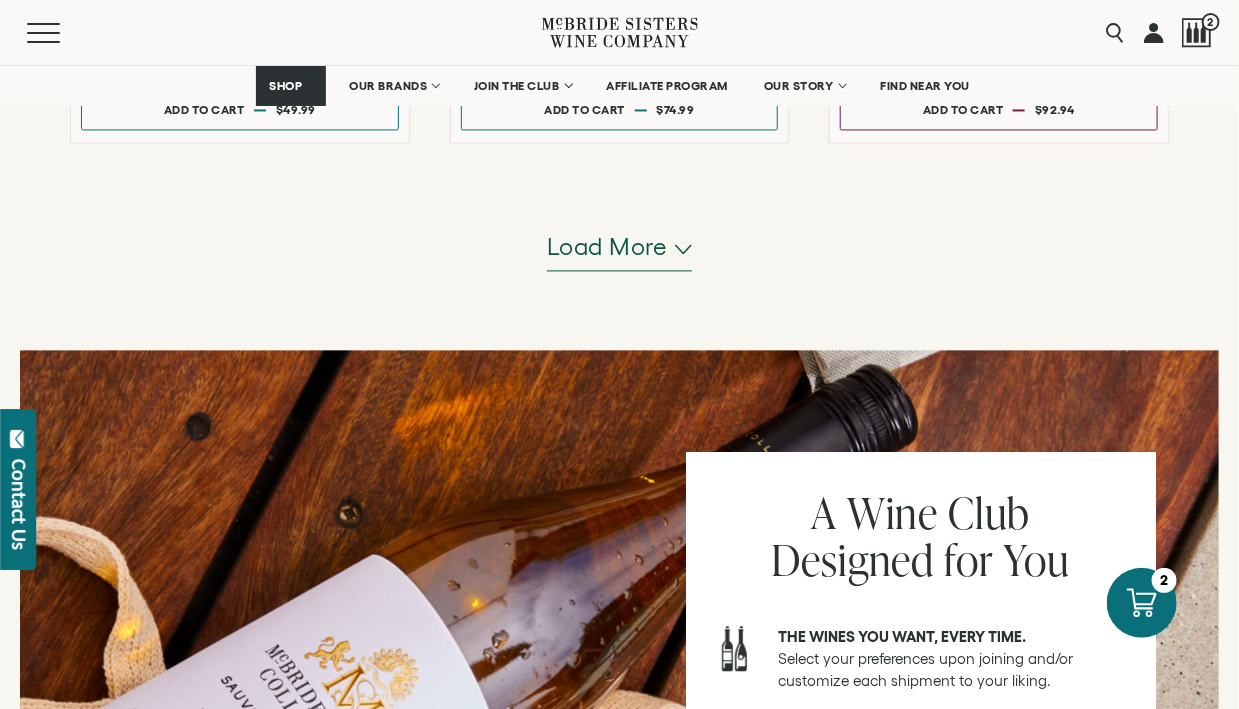 scroll, scrollTop: 3799, scrollLeft: 0, axis: vertical 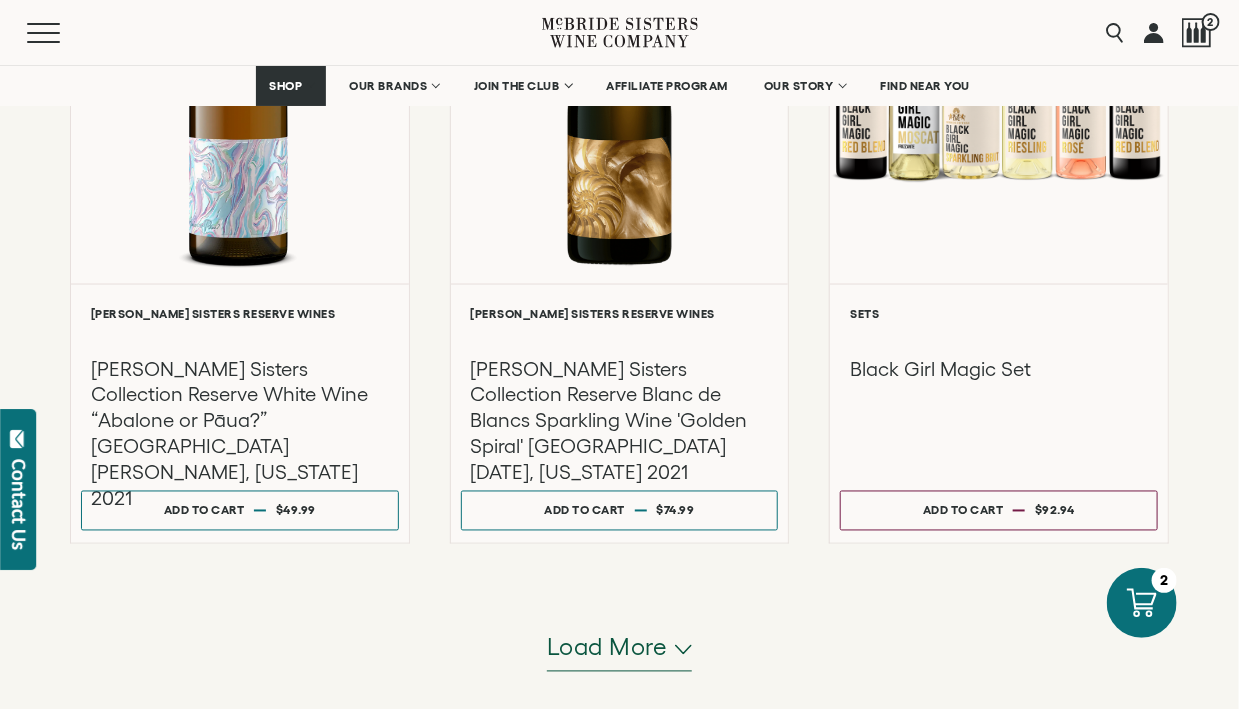 click on "Load more" at bounding box center [607, 648] 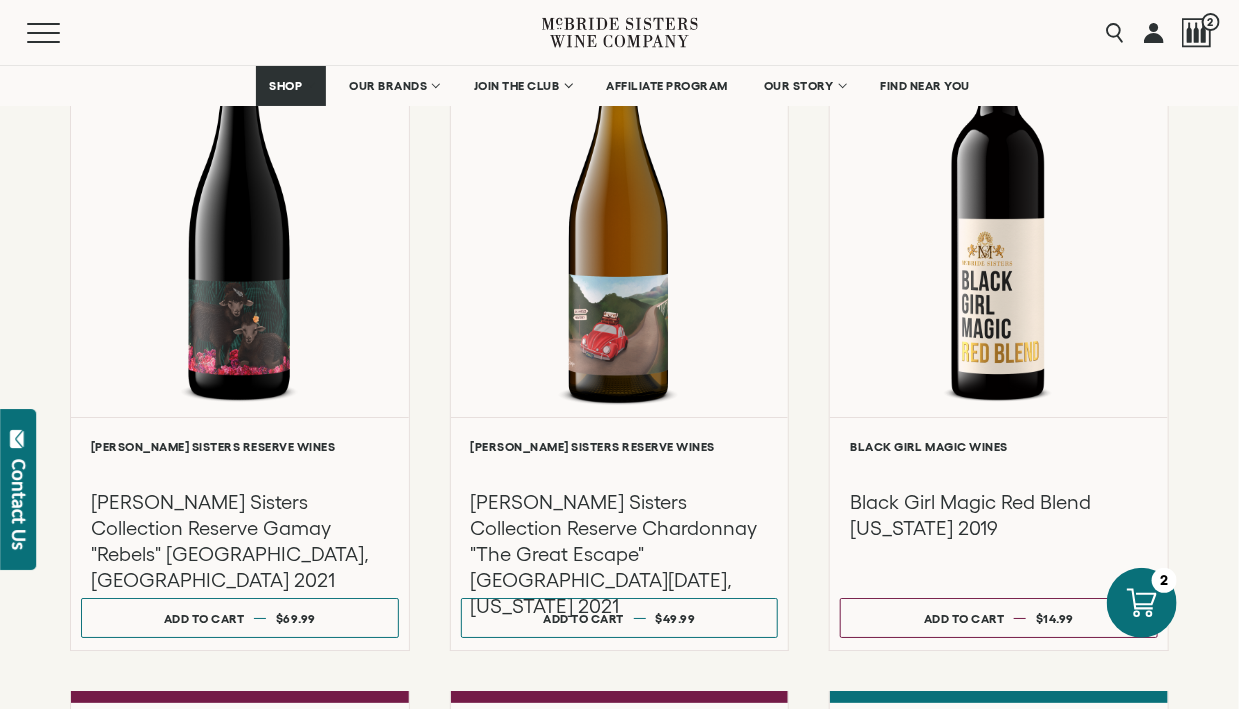 scroll, scrollTop: 5000, scrollLeft: 0, axis: vertical 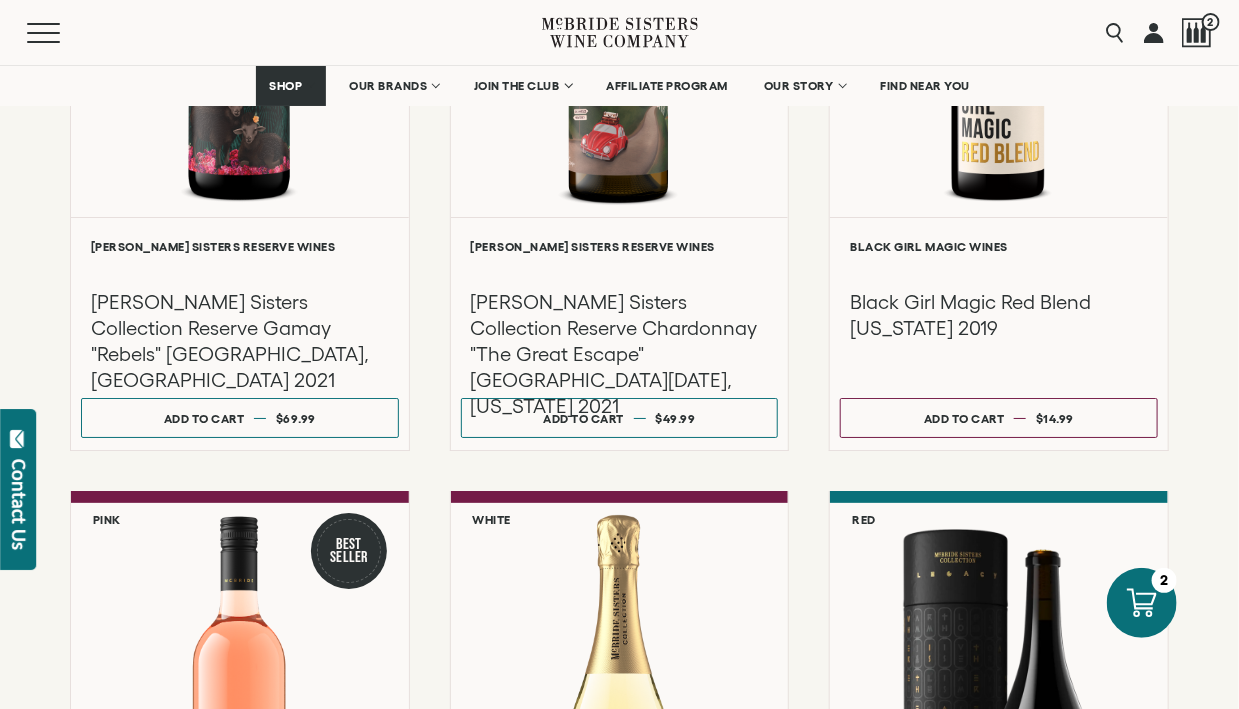 drag, startPoint x: 406, startPoint y: 456, endPoint x: 429, endPoint y: 419, distance: 43.56604 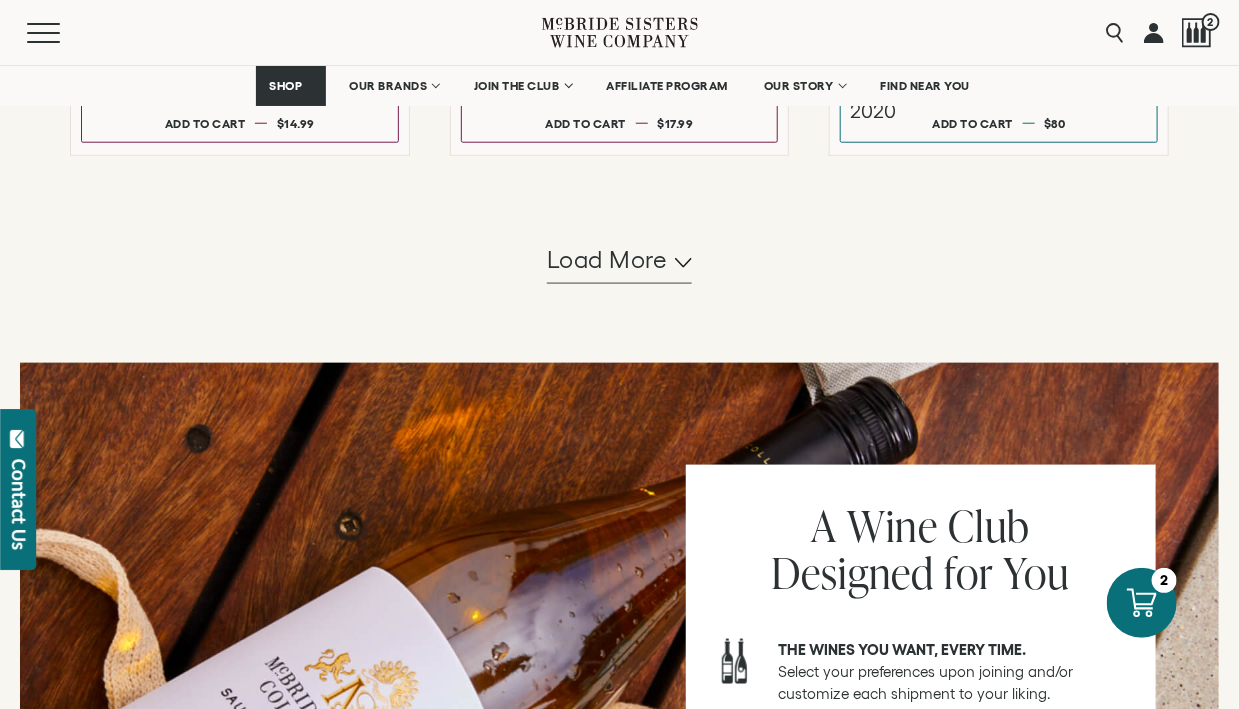 scroll, scrollTop: 6299, scrollLeft: 0, axis: vertical 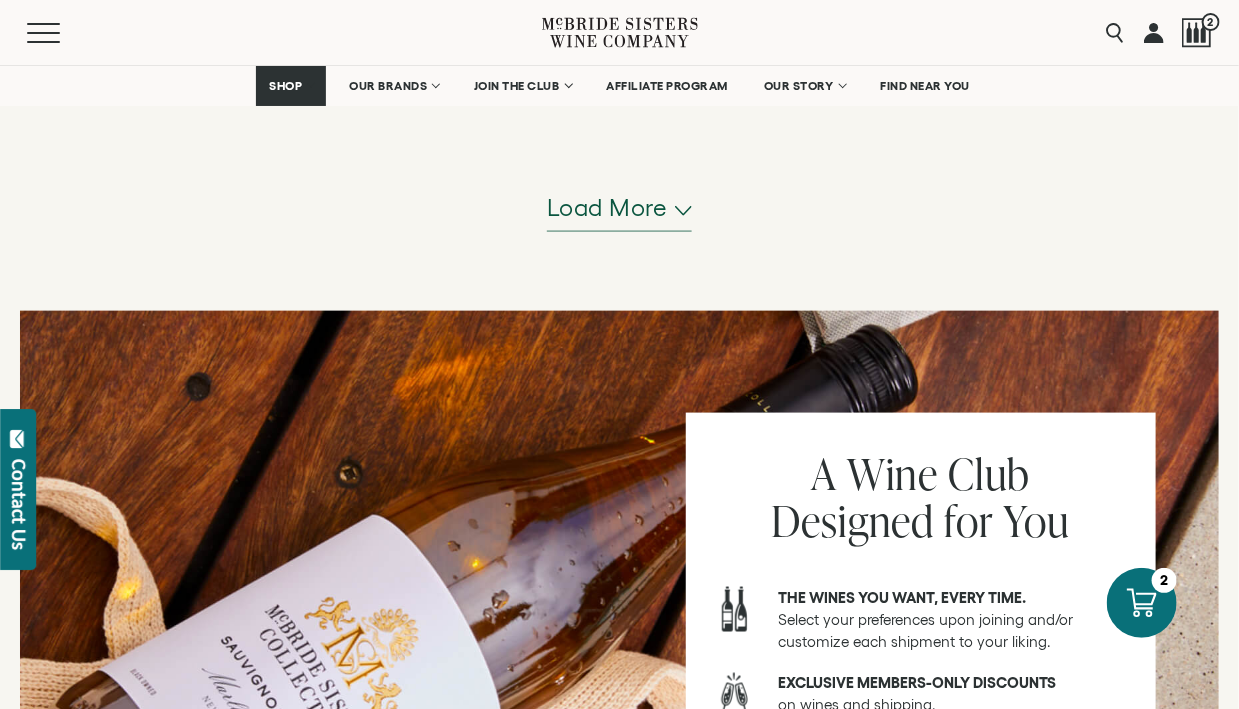 click on "Load more" at bounding box center (607, 208) 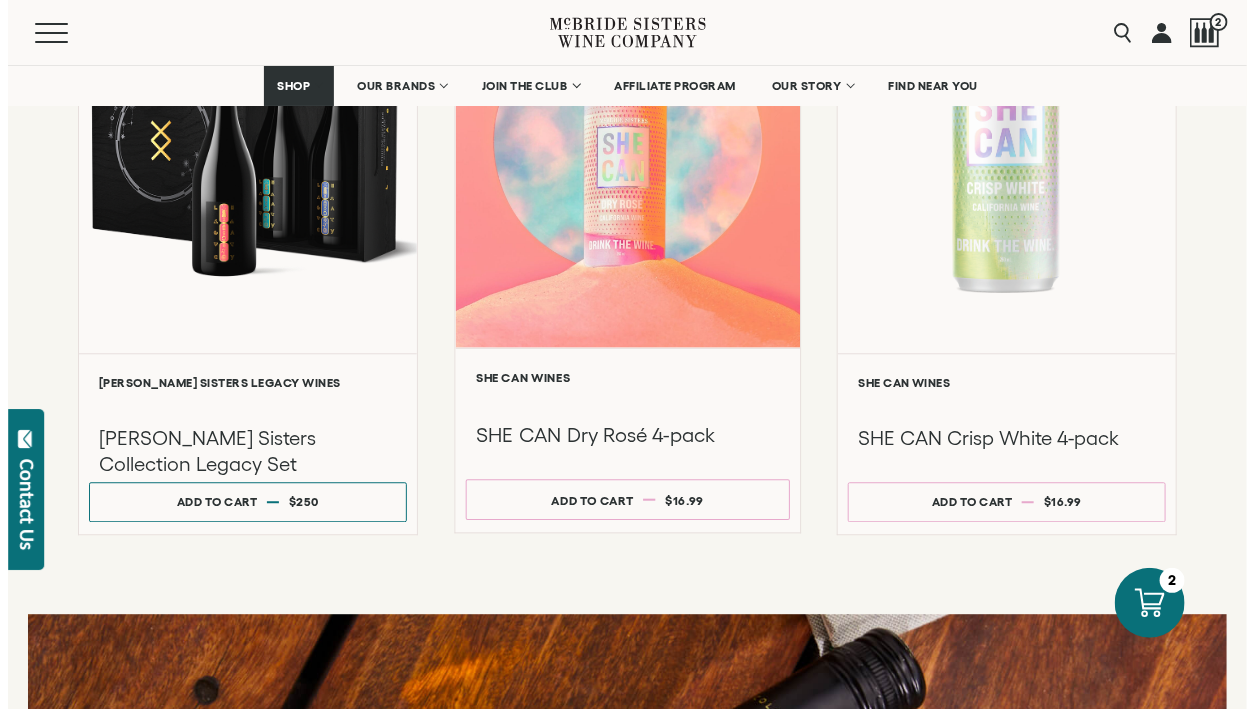 scroll, scrollTop: 6999, scrollLeft: 0, axis: vertical 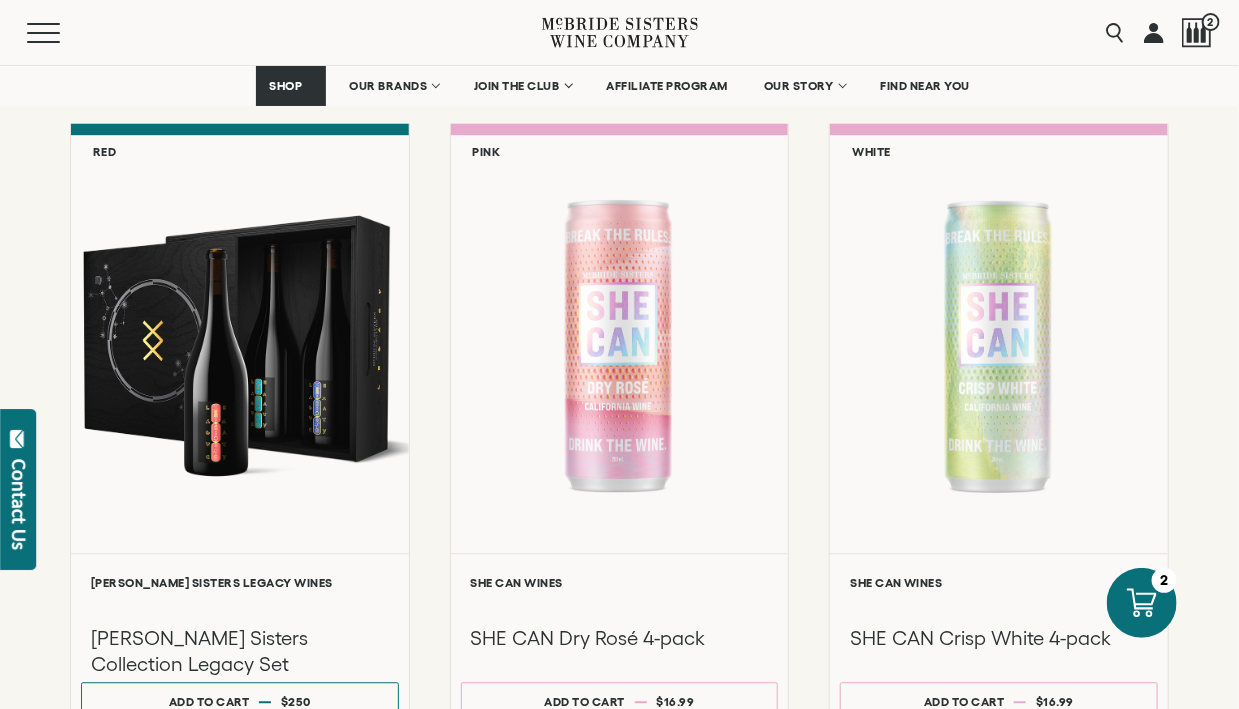 click on "Menu
Search
2" at bounding box center [619, 32] 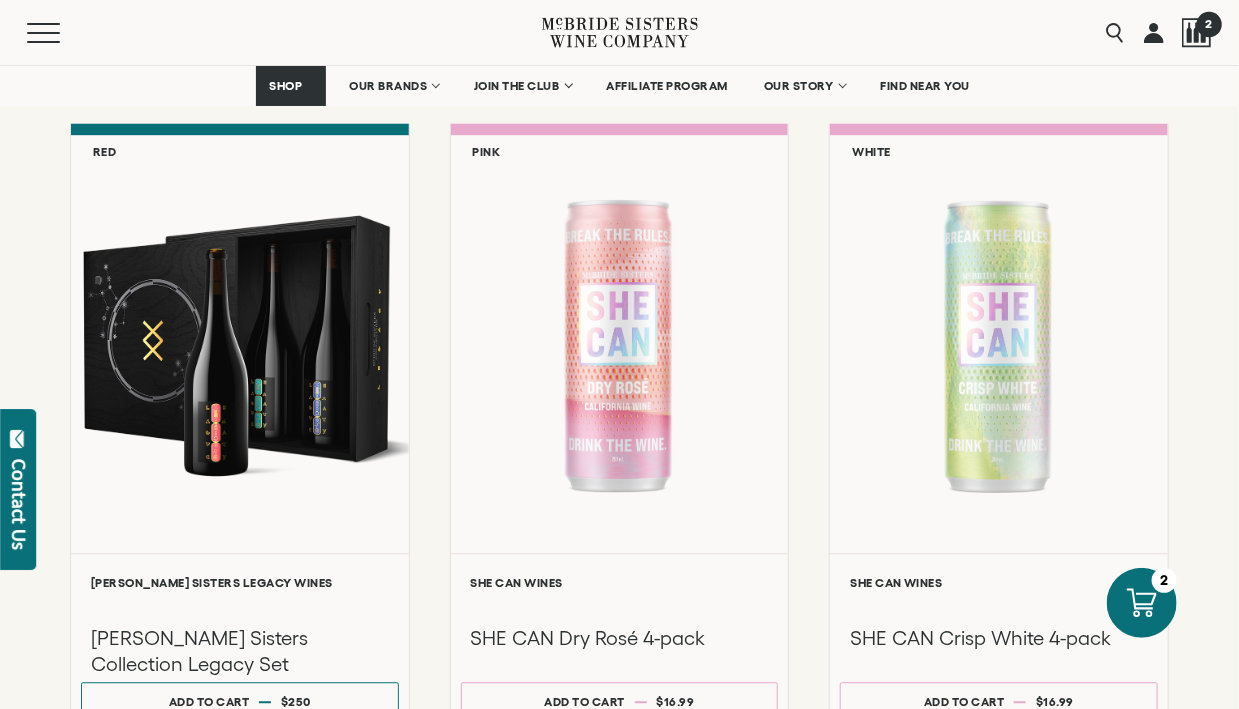 click at bounding box center (1197, 33) 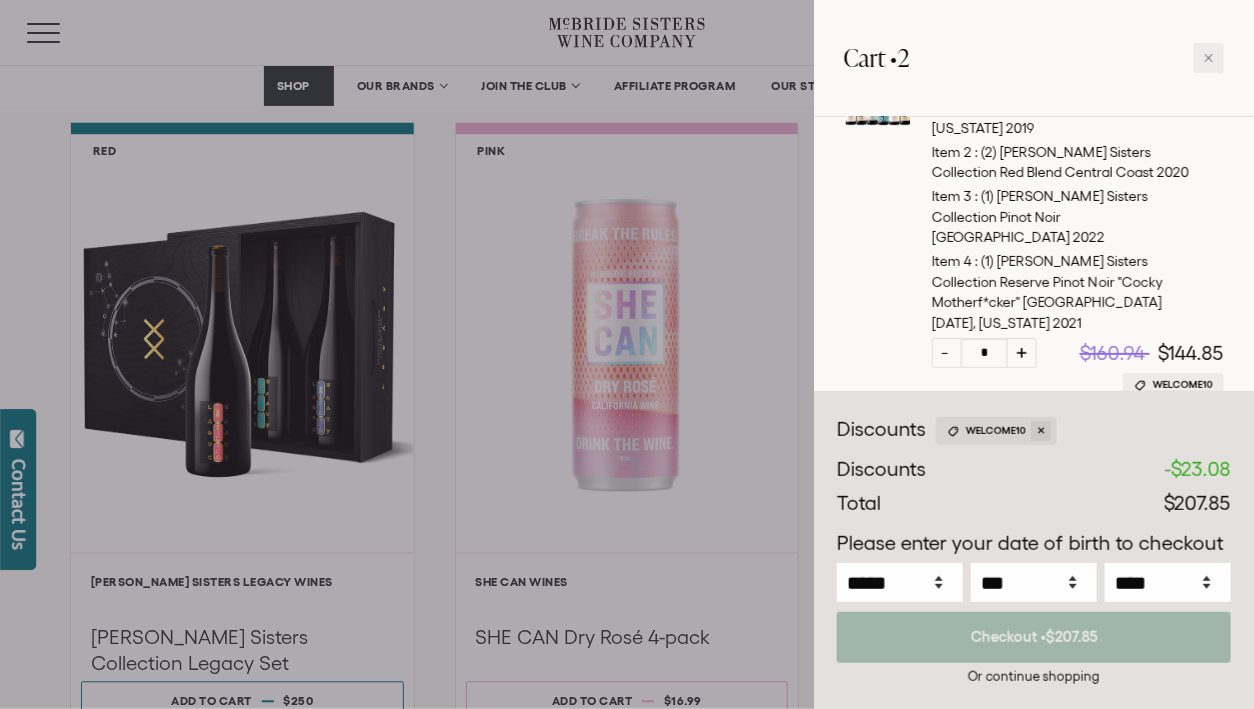 scroll, scrollTop: 477, scrollLeft: 0, axis: vertical 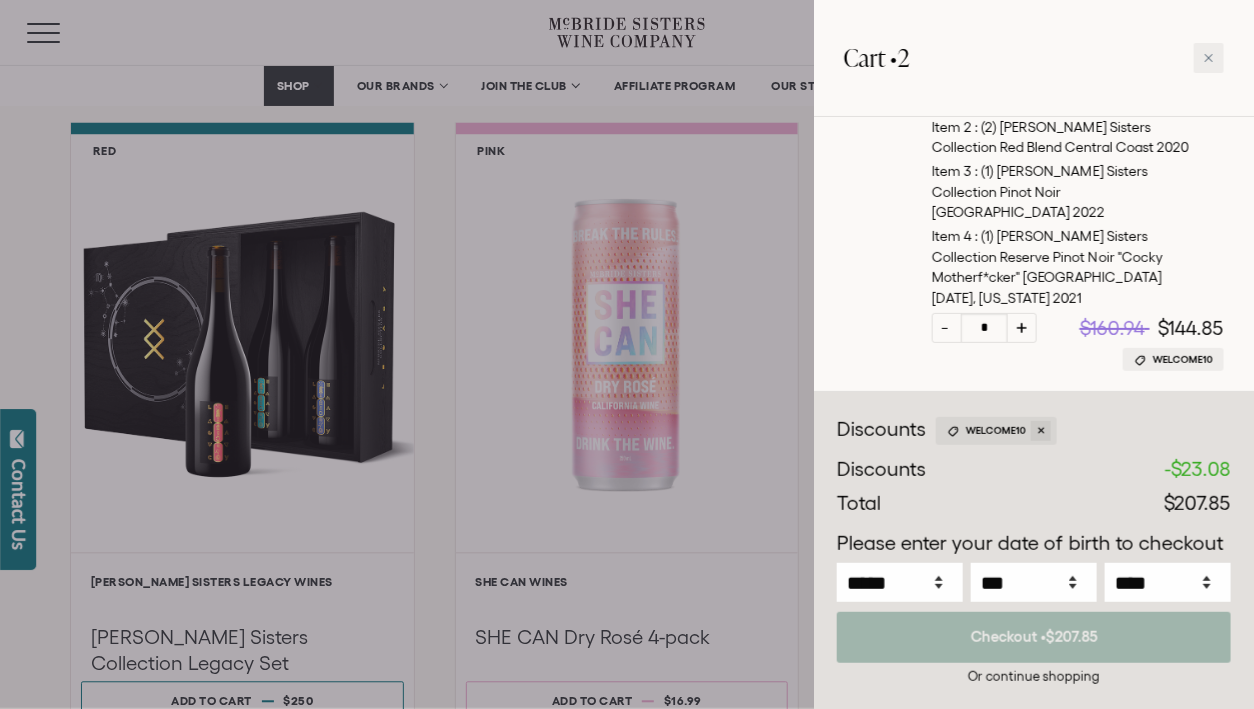 click at bounding box center (1034, 637) 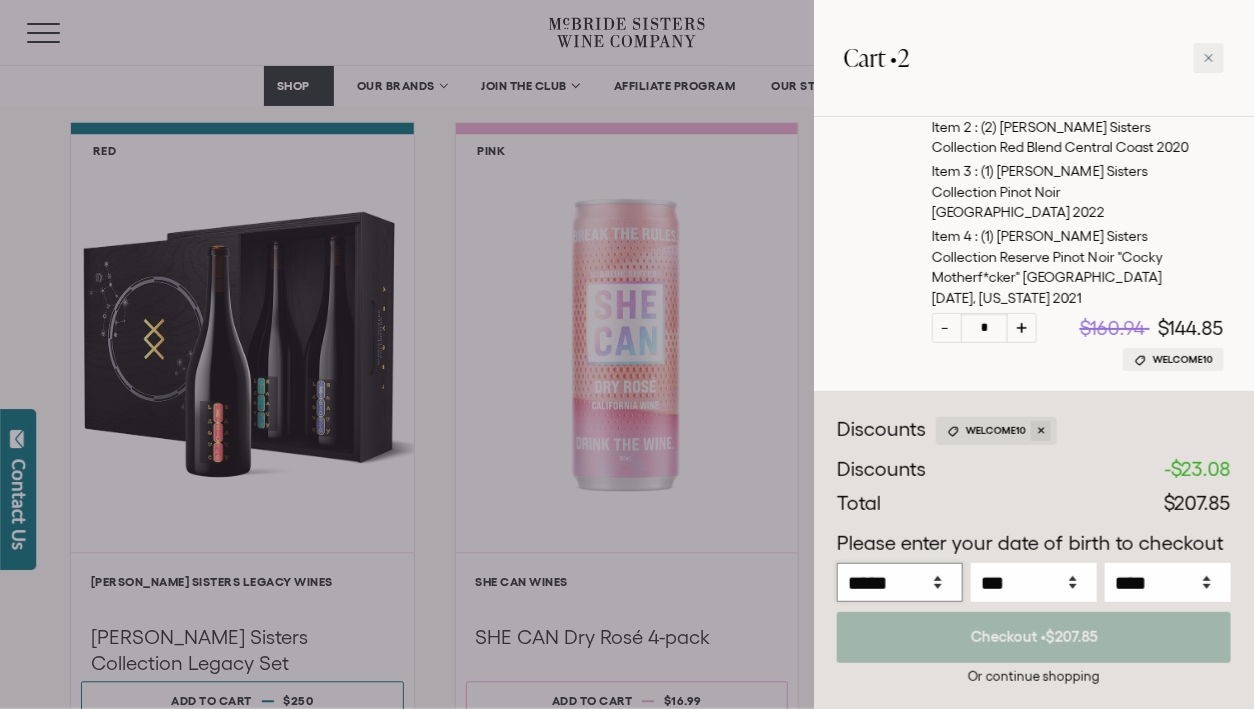 click on "*****
***
***
***
***
***
***
***
***
***
***
***
***" at bounding box center [900, 582] 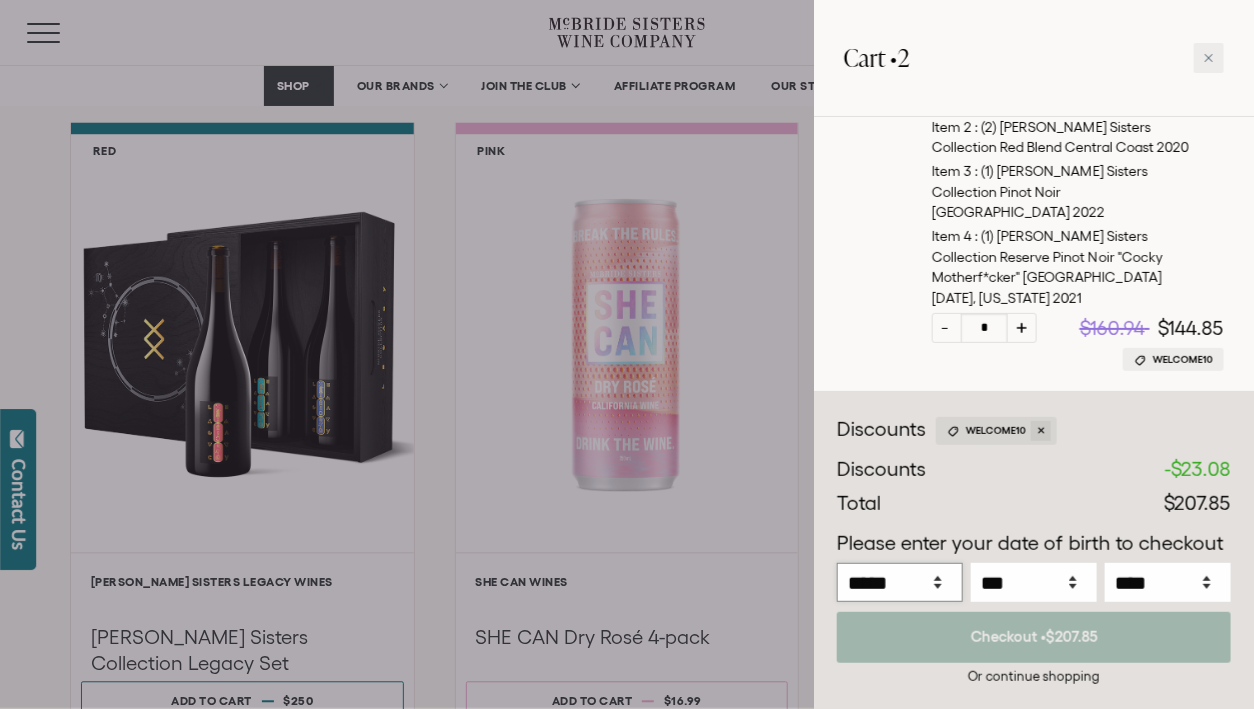 select on "**" 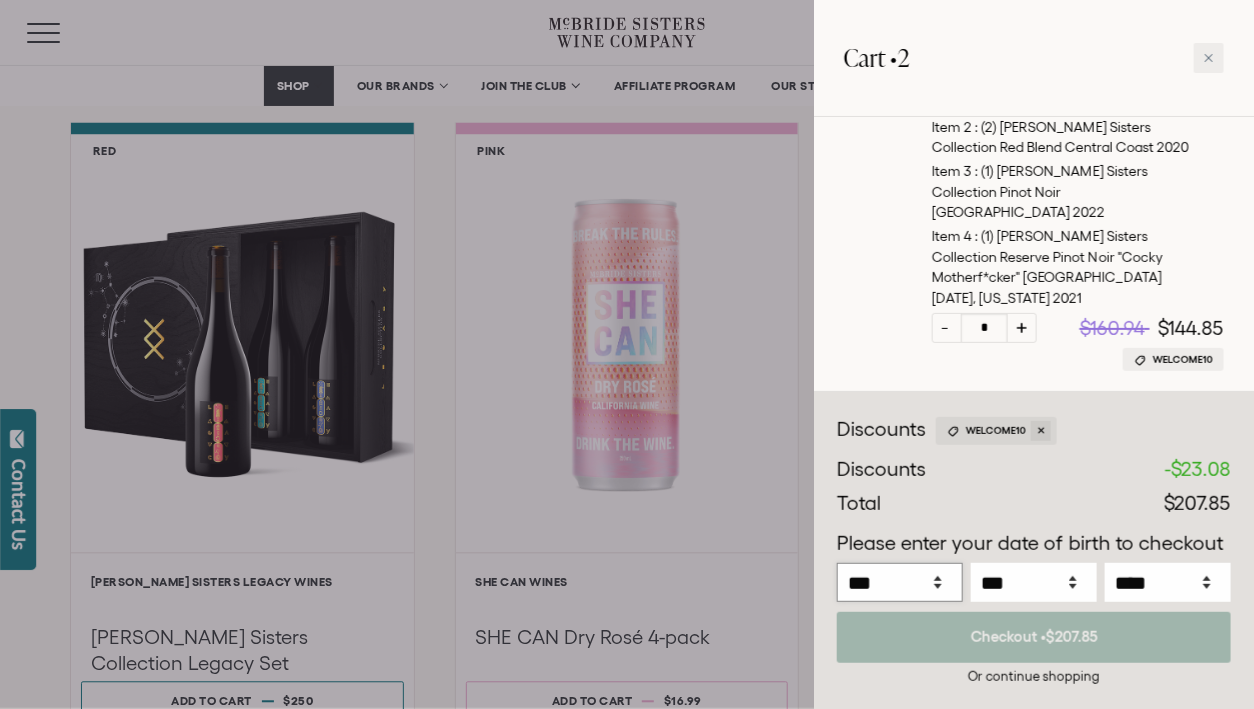 click on "*****
***
***
***
***
***
***
***
***
***
***
***
***" at bounding box center [900, 582] 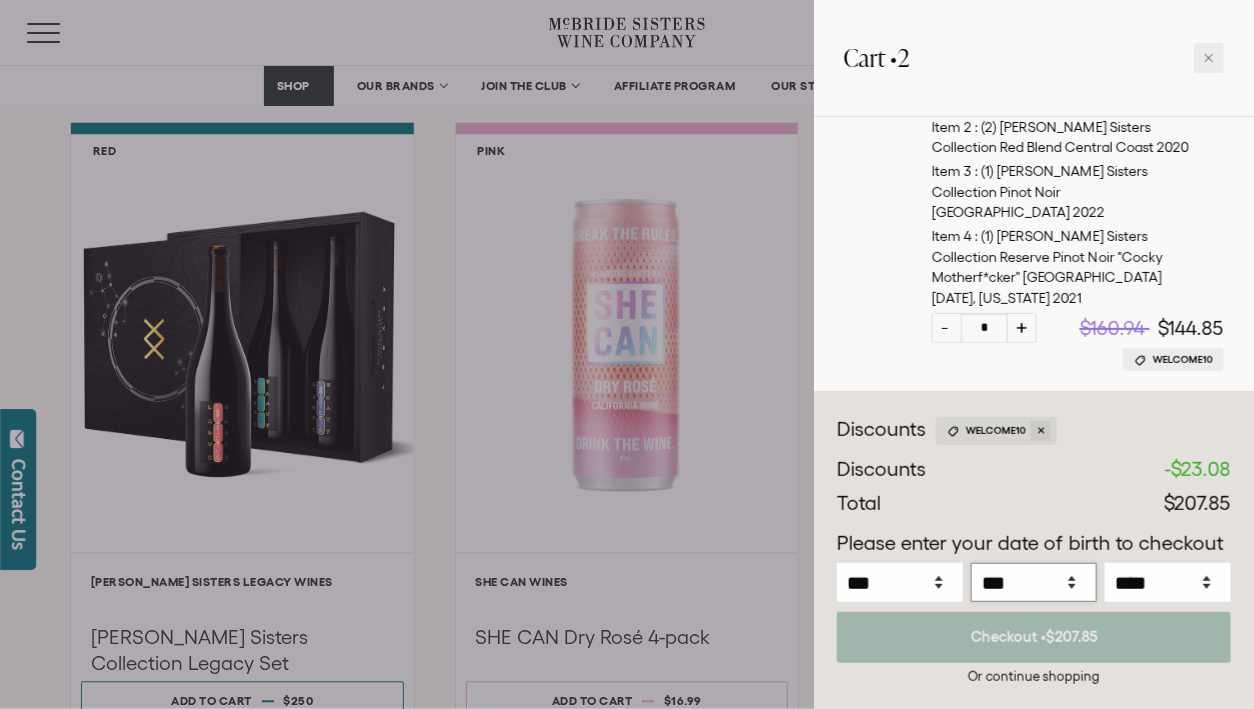 click on "***
*
*
*
*
*
*
*
*
*
**
**
**
**
**
**
**
**
**
**
**
**
**
**
**
**
**
**
**
**
**
**" at bounding box center (1034, 582) 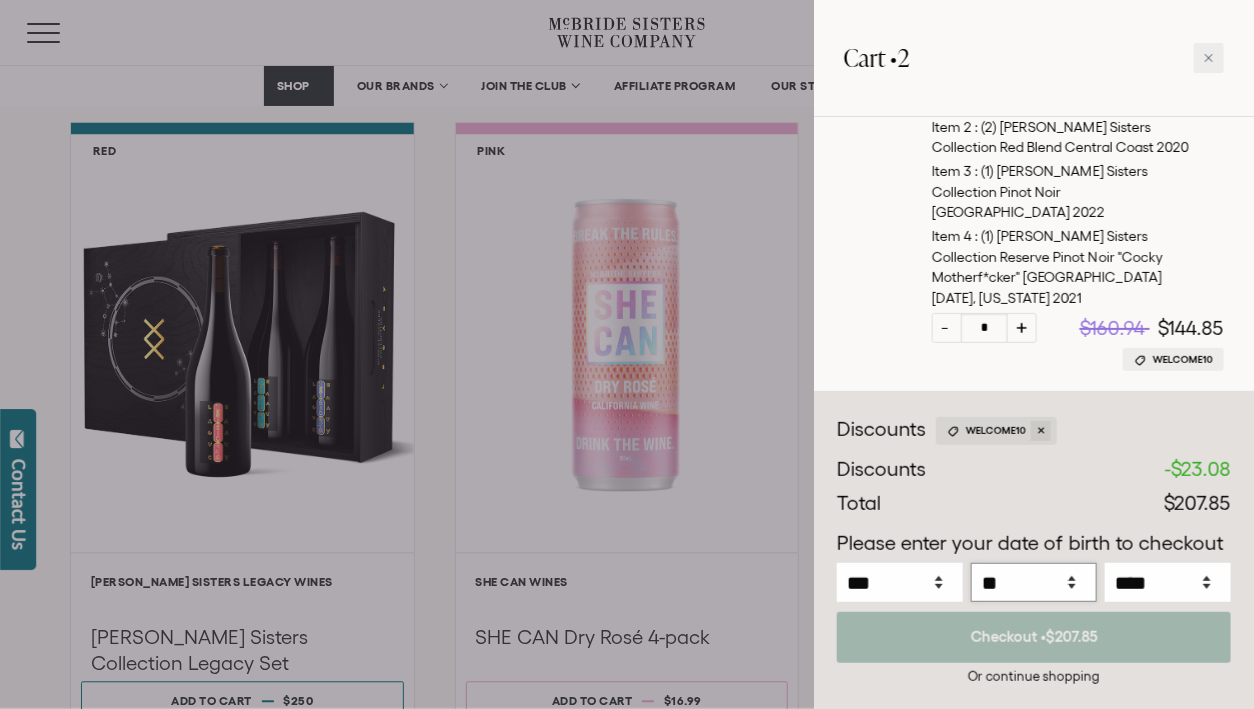 click on "***
*
*
*
*
*
*
*
*
*
**
**
**
**
**
**
**
**
**
**
**
**
**
**
**
**
**
**
**
**
**
**" at bounding box center [1034, 582] 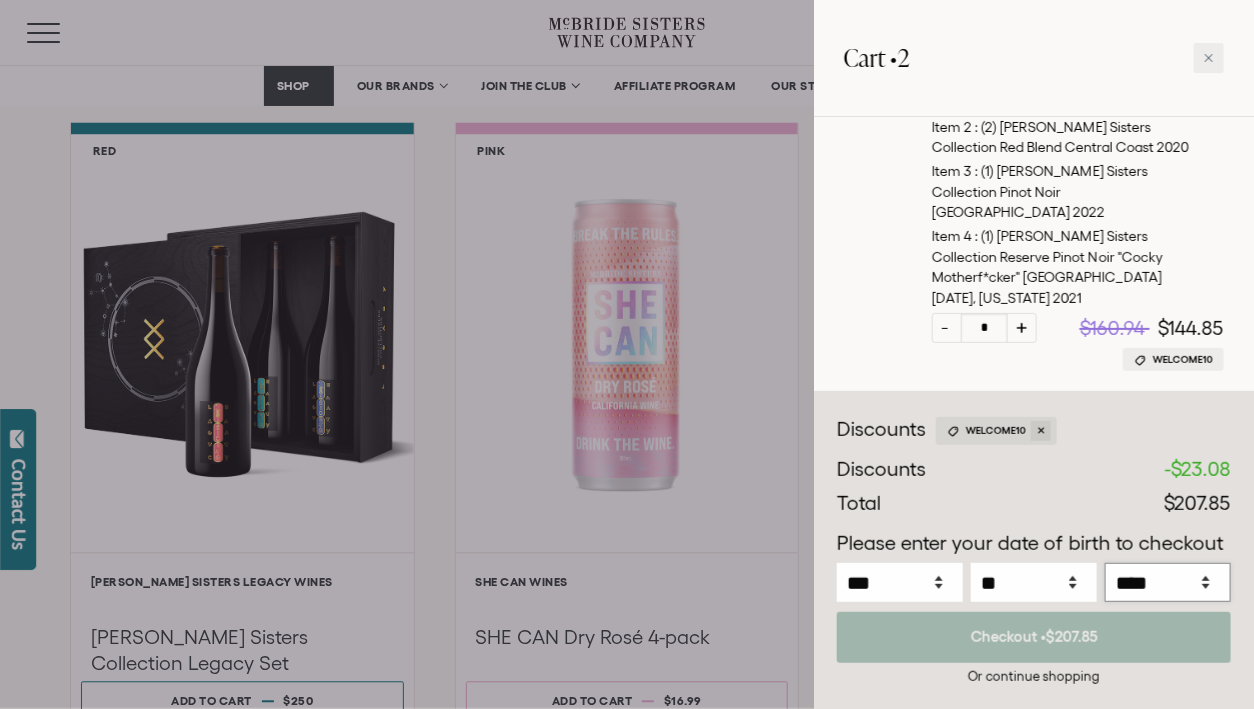 click on "****
****
****
****
****
****
****
****
****
****
****
****
****
****
****
****
****
****
****
****
****
****
****
****
****
****
****
****
****
****
****
****
**** **** **** **** ****" at bounding box center [1168, 582] 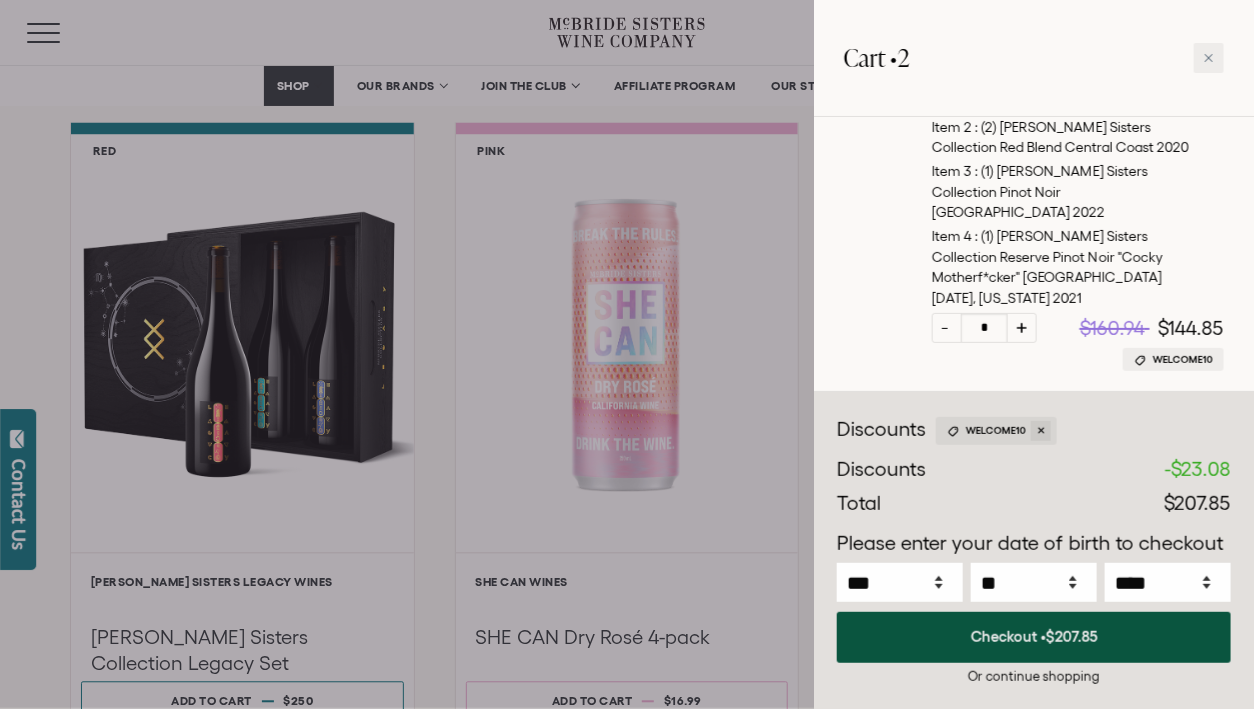 click on "$207.85" at bounding box center (1072, 636) 